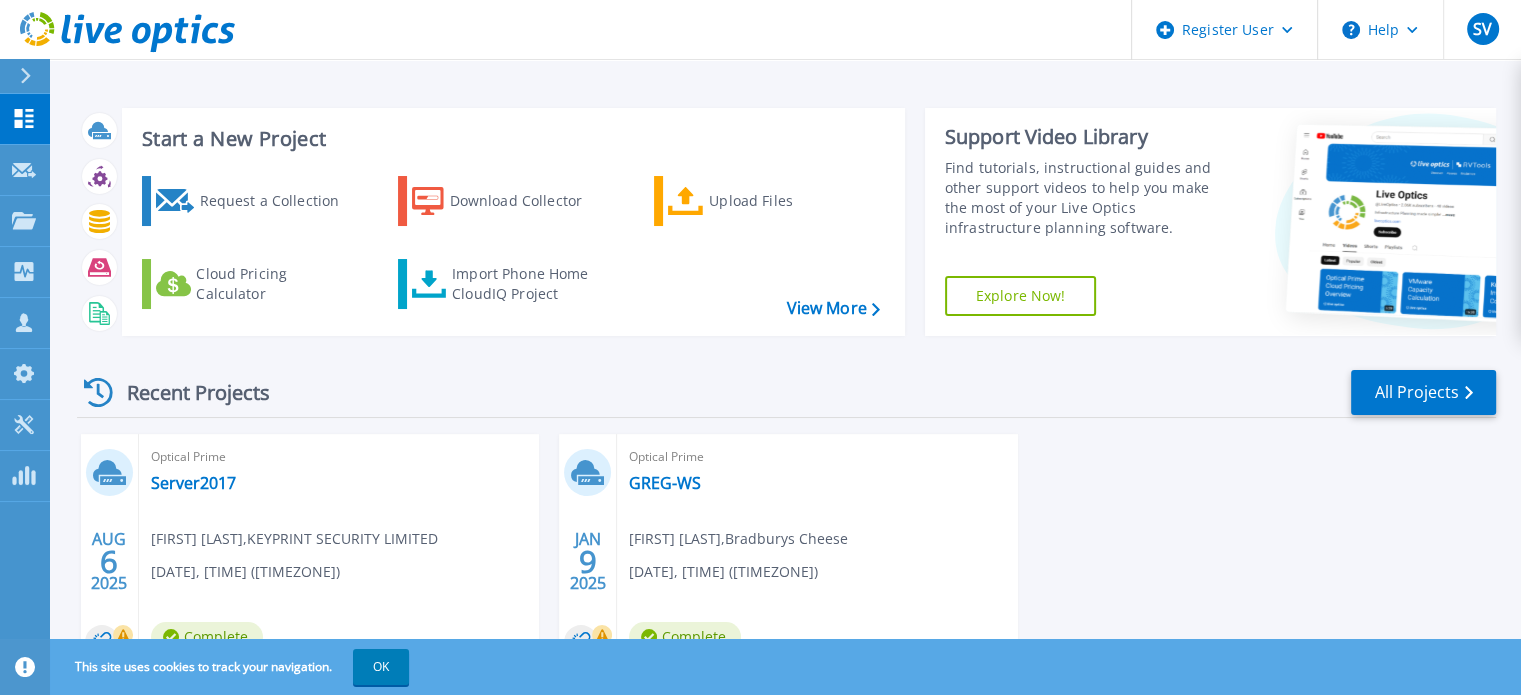 scroll, scrollTop: 113, scrollLeft: 0, axis: vertical 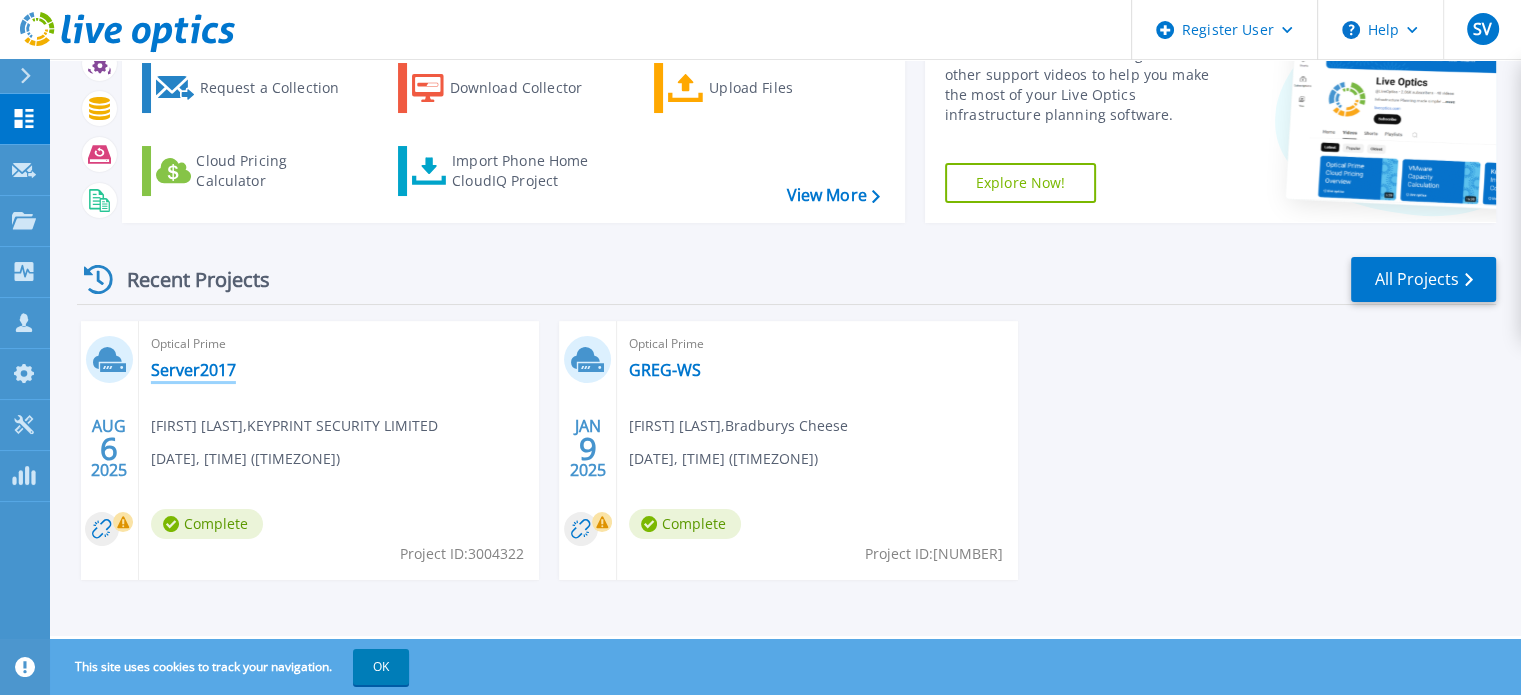 click on "Server2017" at bounding box center (193, 370) 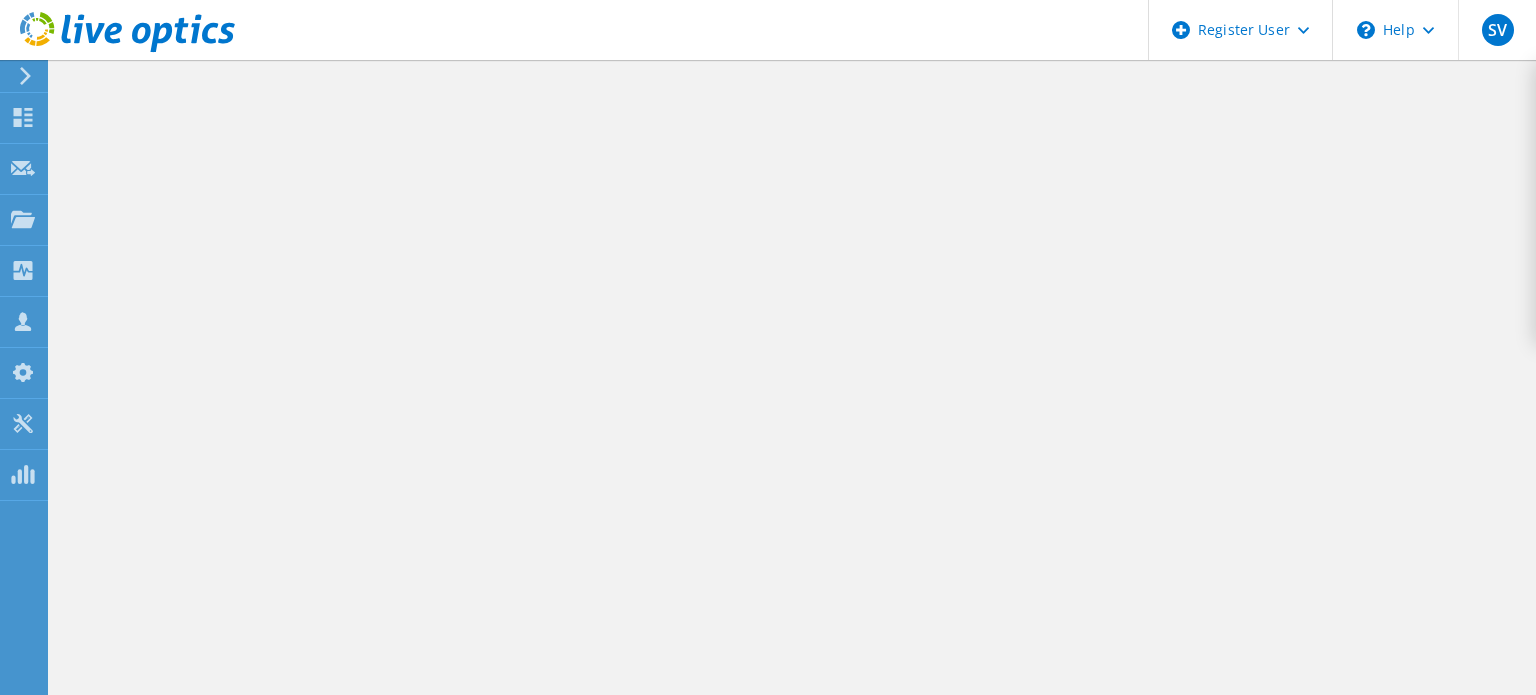 scroll, scrollTop: 0, scrollLeft: 0, axis: both 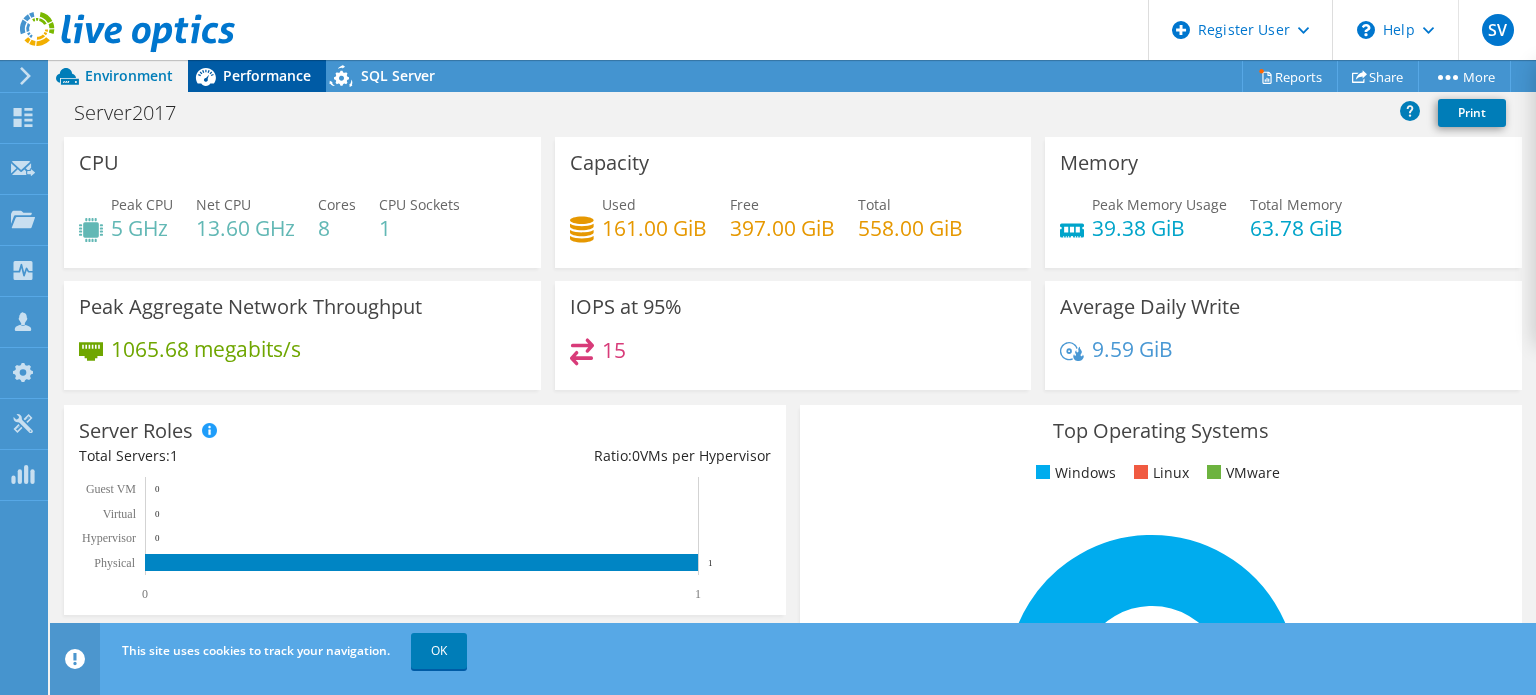 click on "Performance" at bounding box center [267, 75] 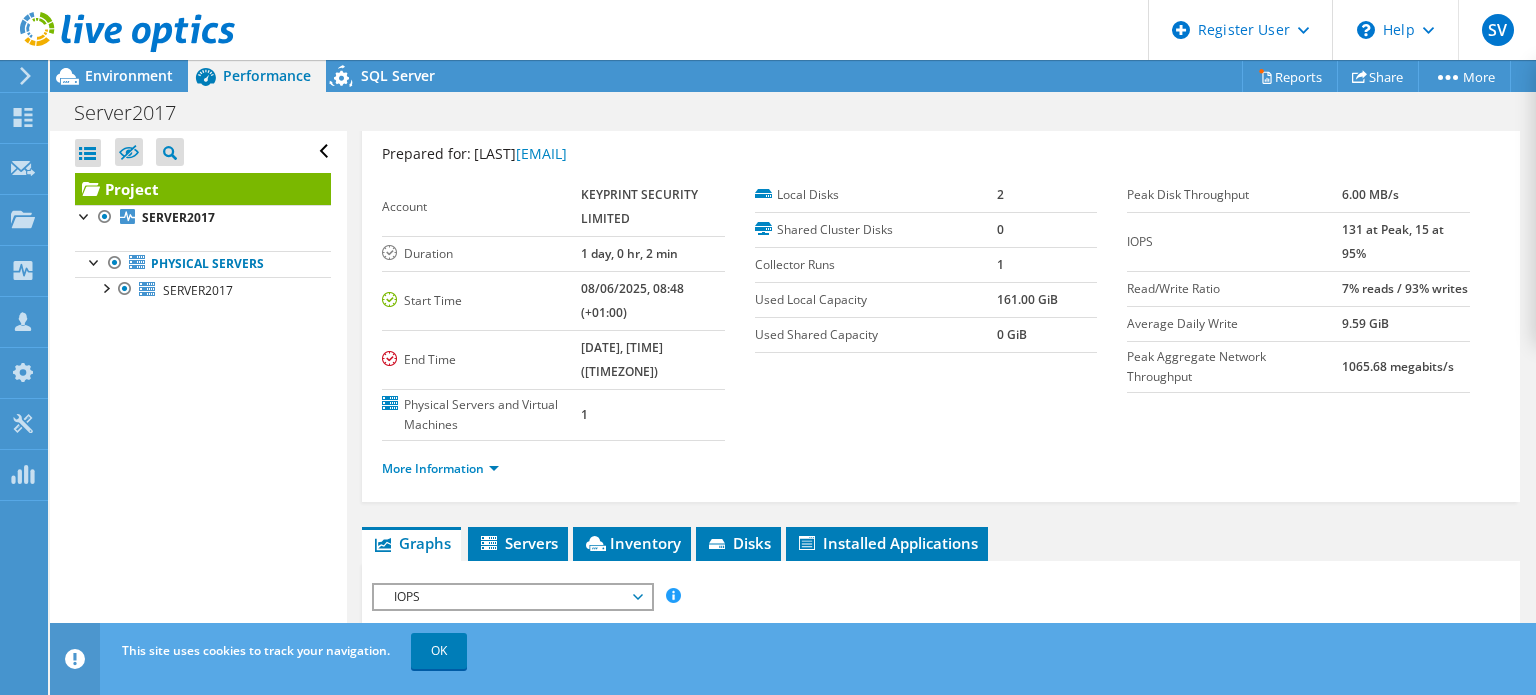scroll, scrollTop: 0, scrollLeft: 0, axis: both 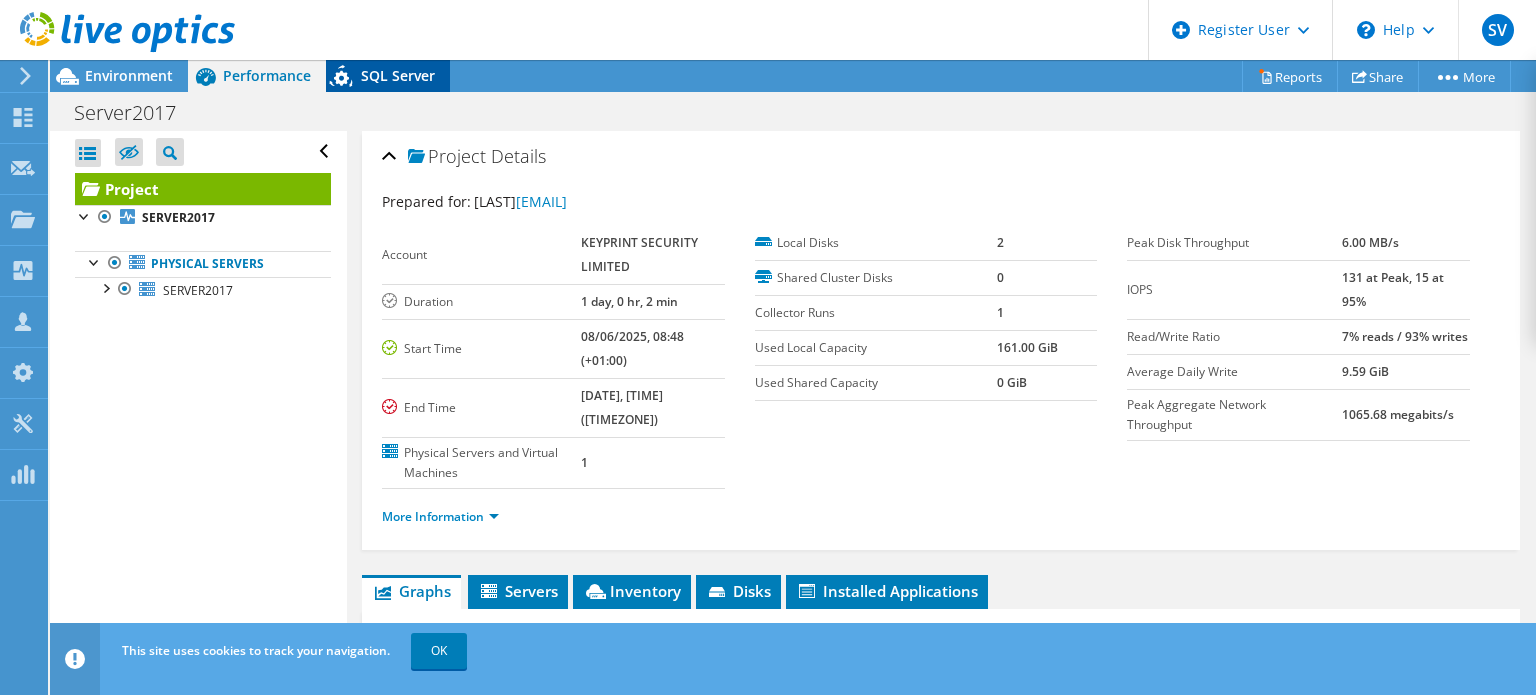 click on "SQL Server" at bounding box center [398, 75] 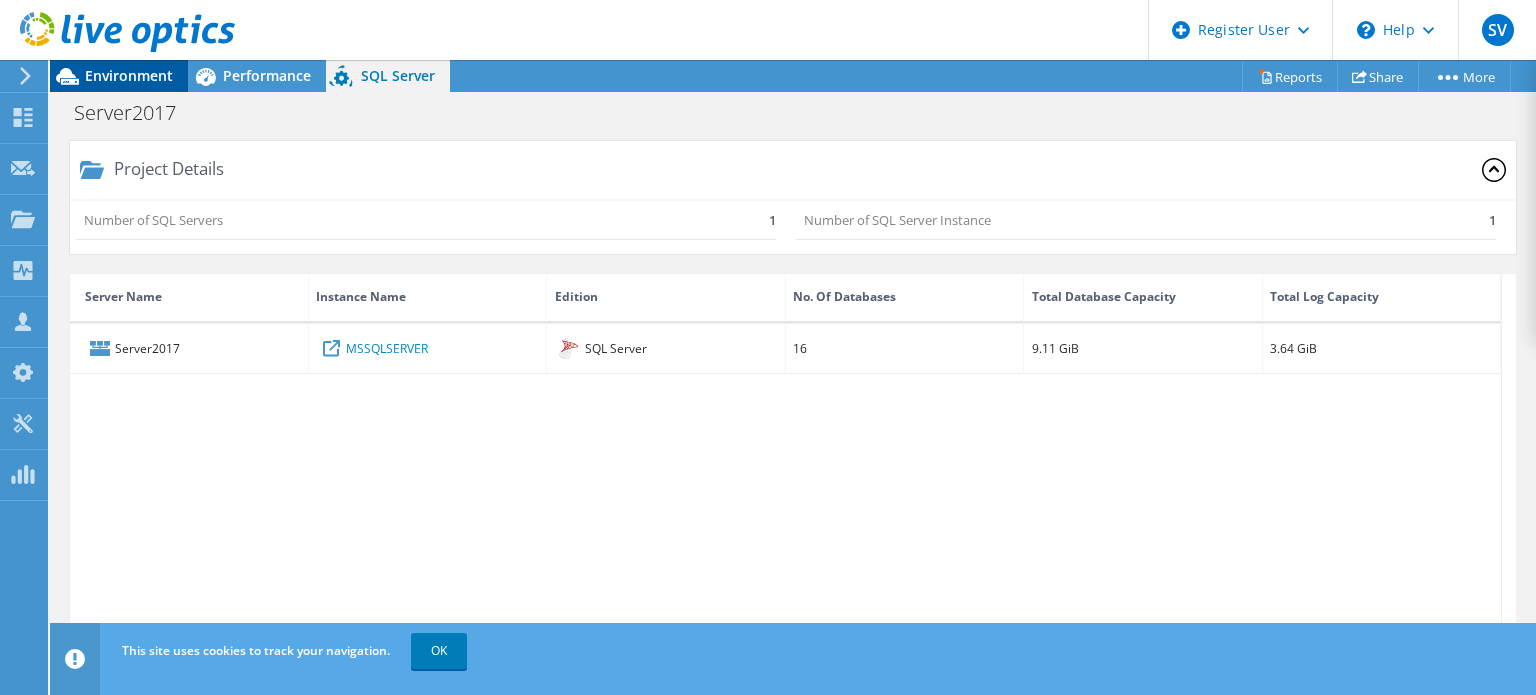 click on "Environment" at bounding box center [129, 75] 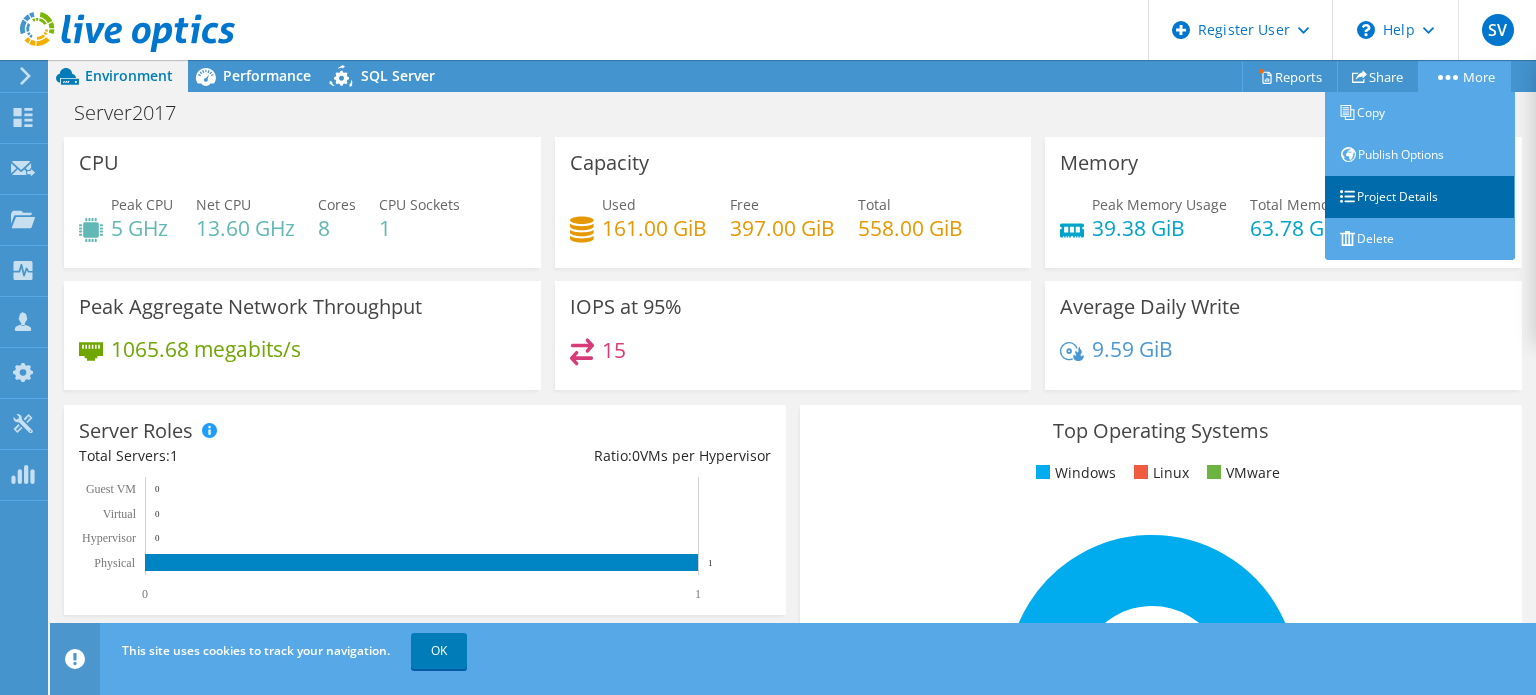 click on "Project Details" at bounding box center [1420, 197] 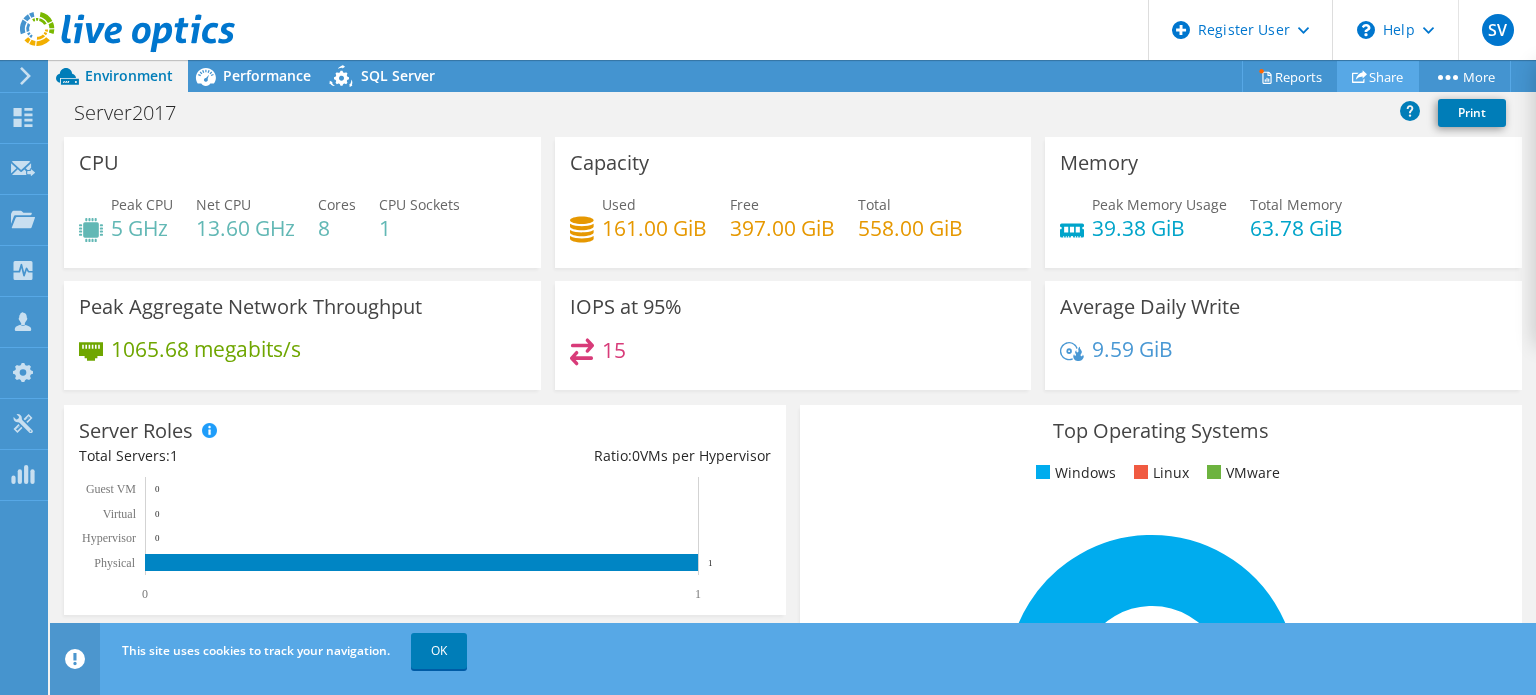 click 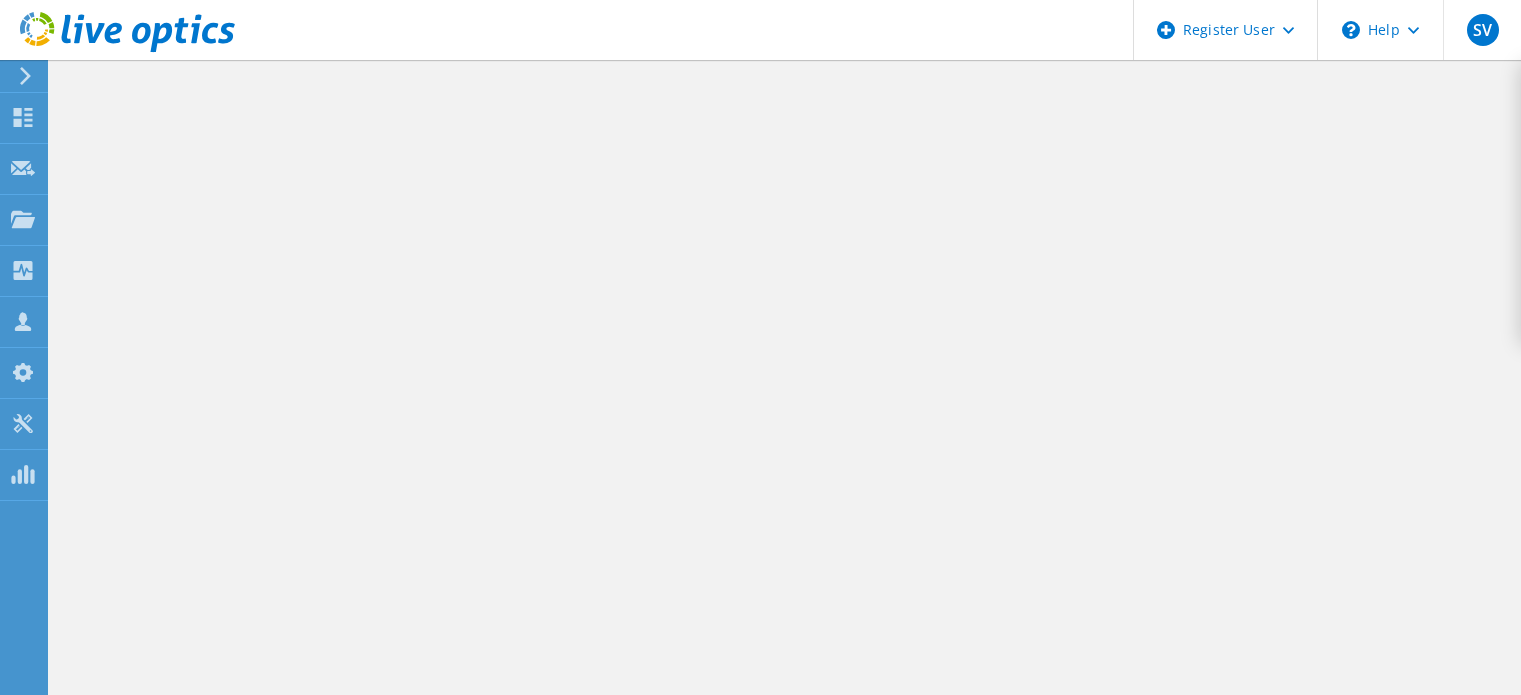 scroll, scrollTop: 0, scrollLeft: 0, axis: both 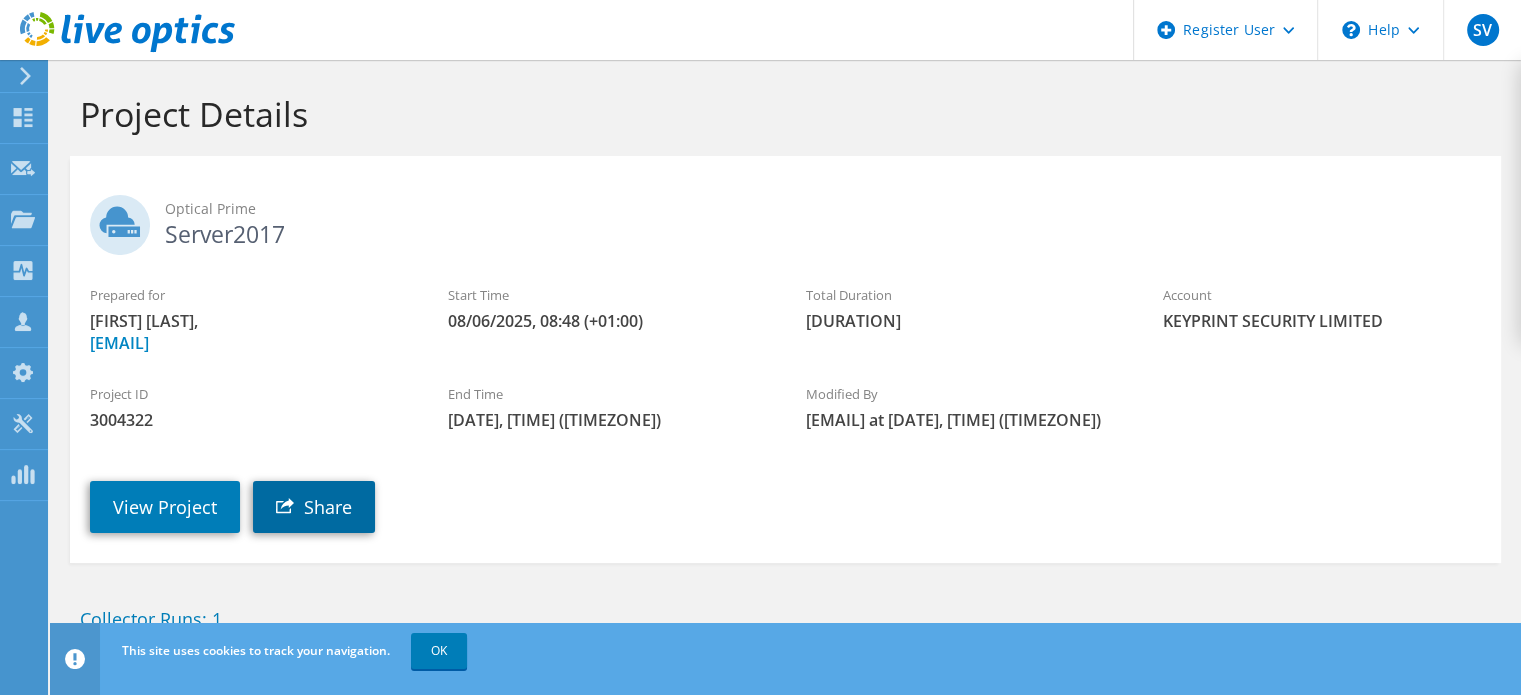 click on "Share" at bounding box center (314, 507) 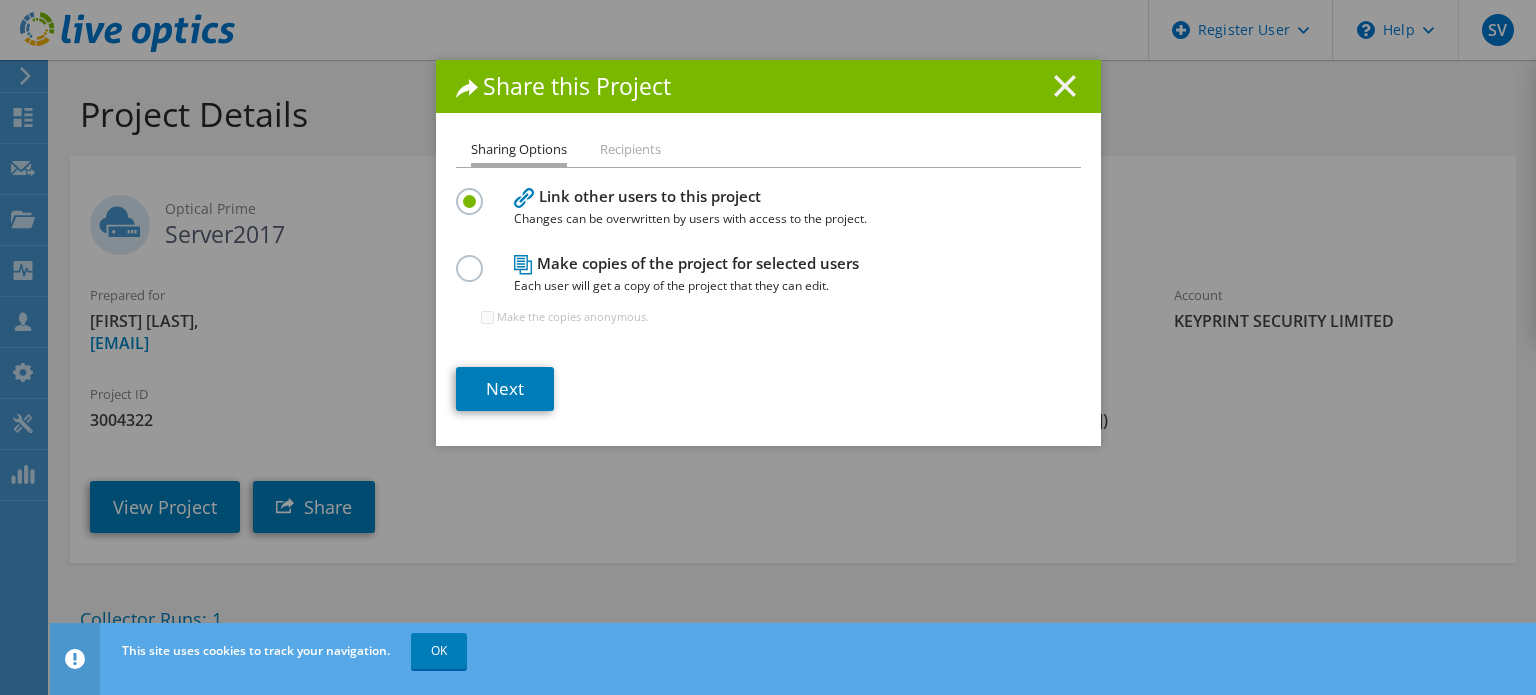 click 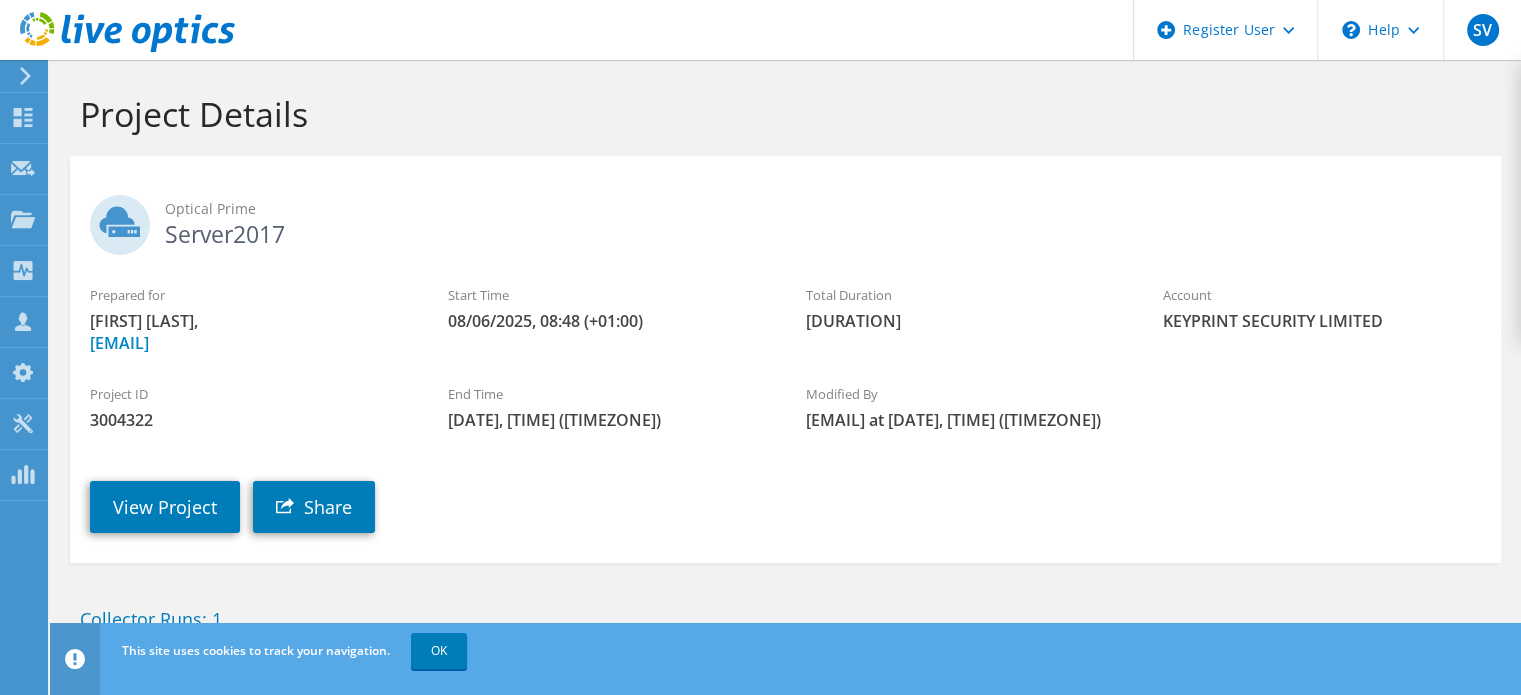click on "3004322" at bounding box center [249, 420] 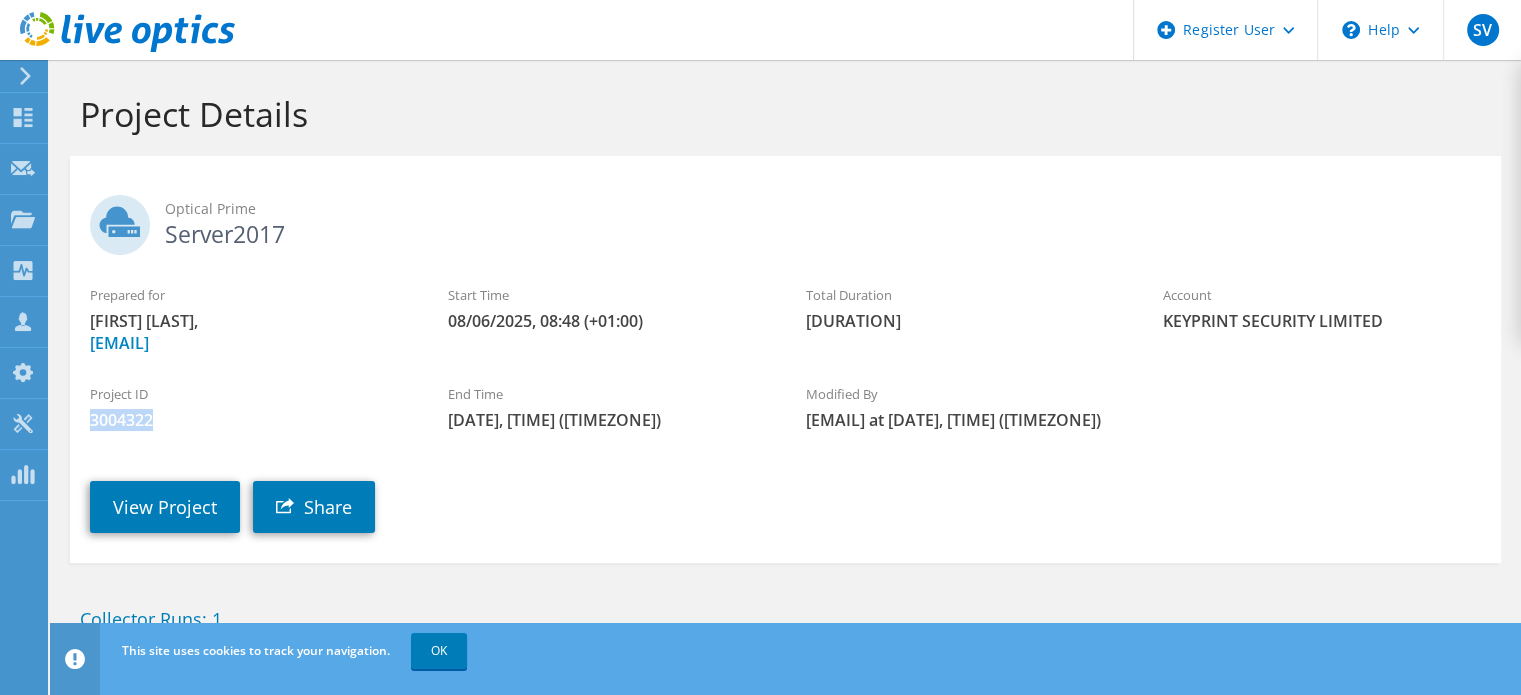 click on "3004322" at bounding box center [249, 420] 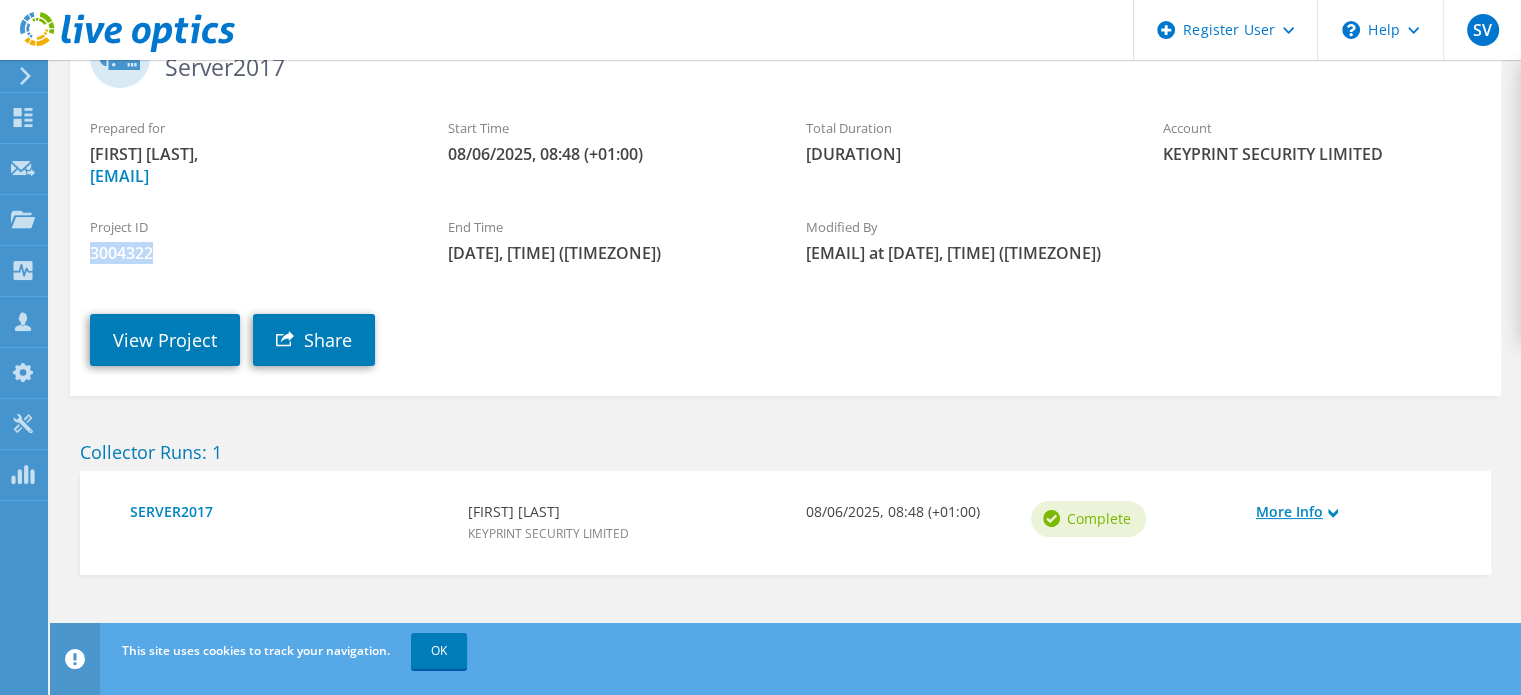 click on "More Info" at bounding box center [1358, 512] 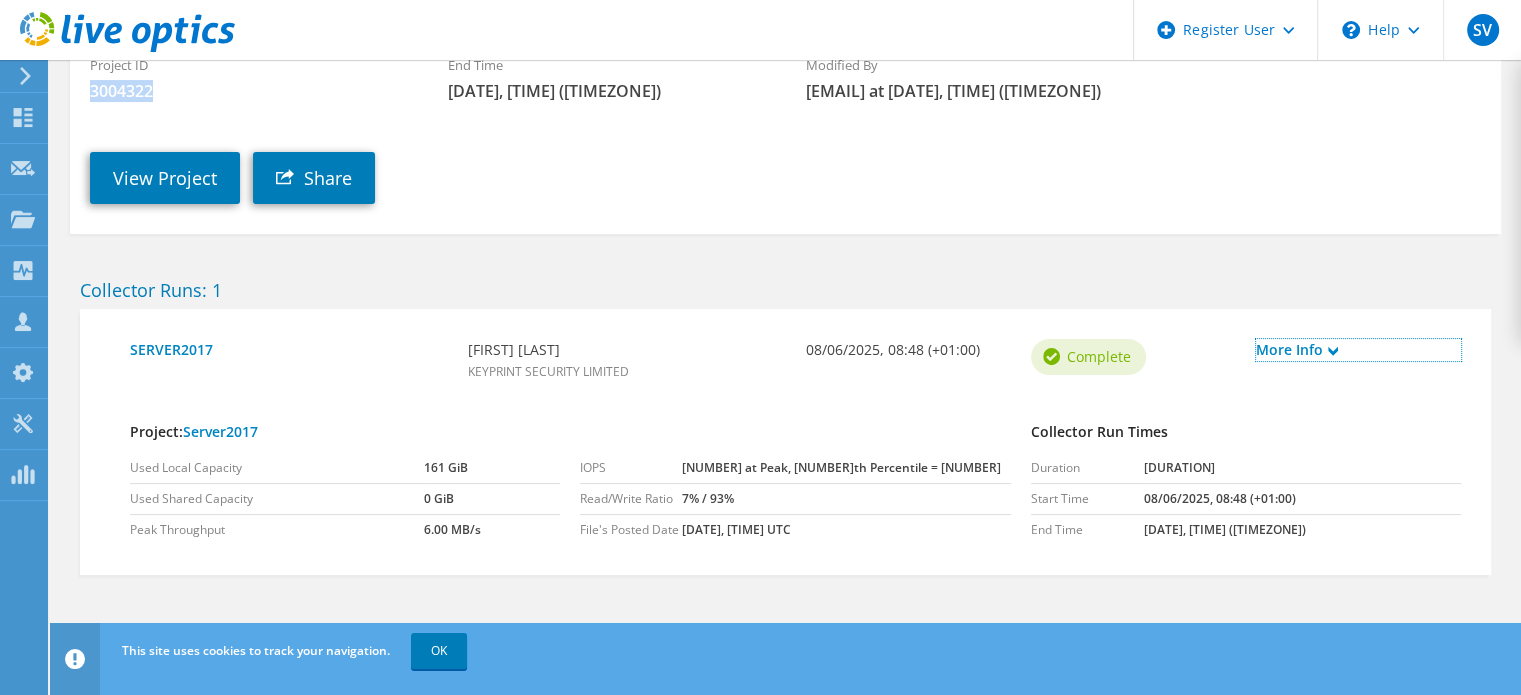 scroll, scrollTop: 0, scrollLeft: 0, axis: both 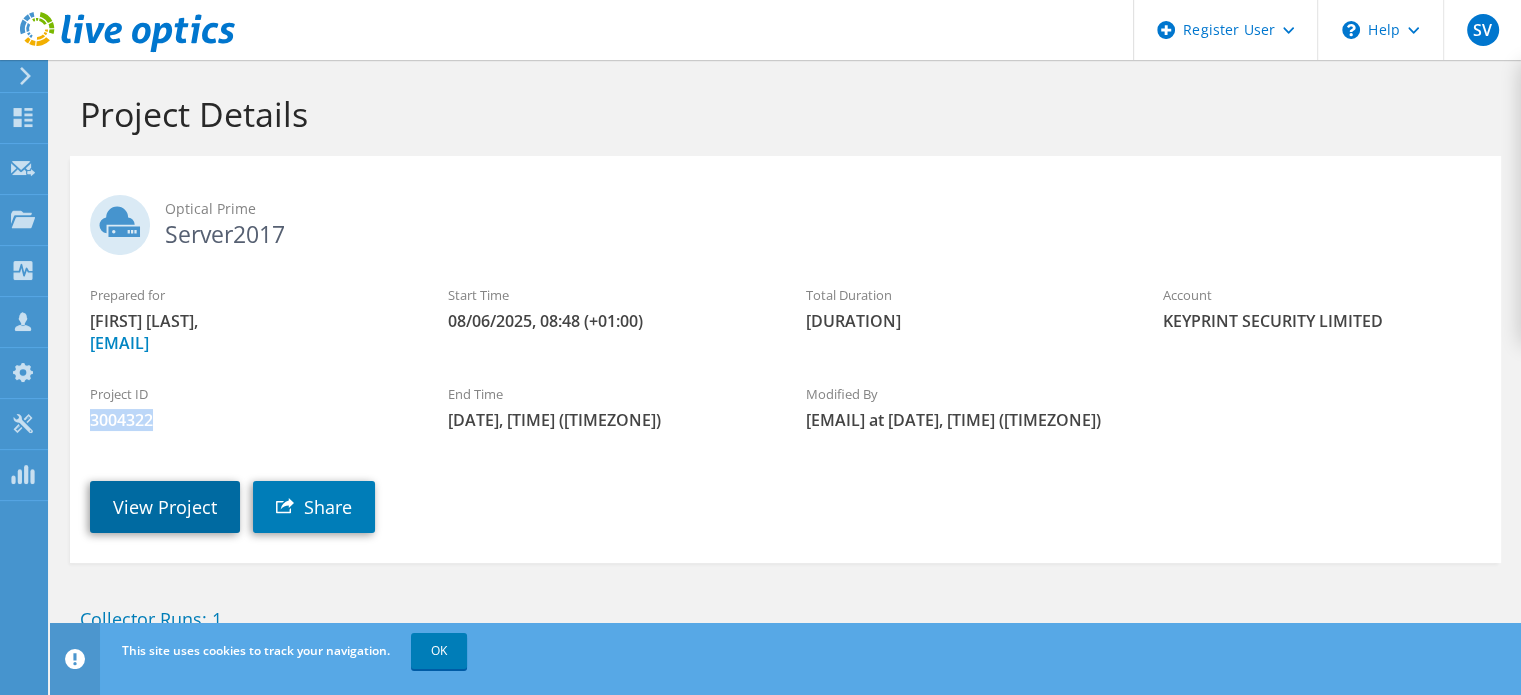 click on "View Project" at bounding box center (165, 507) 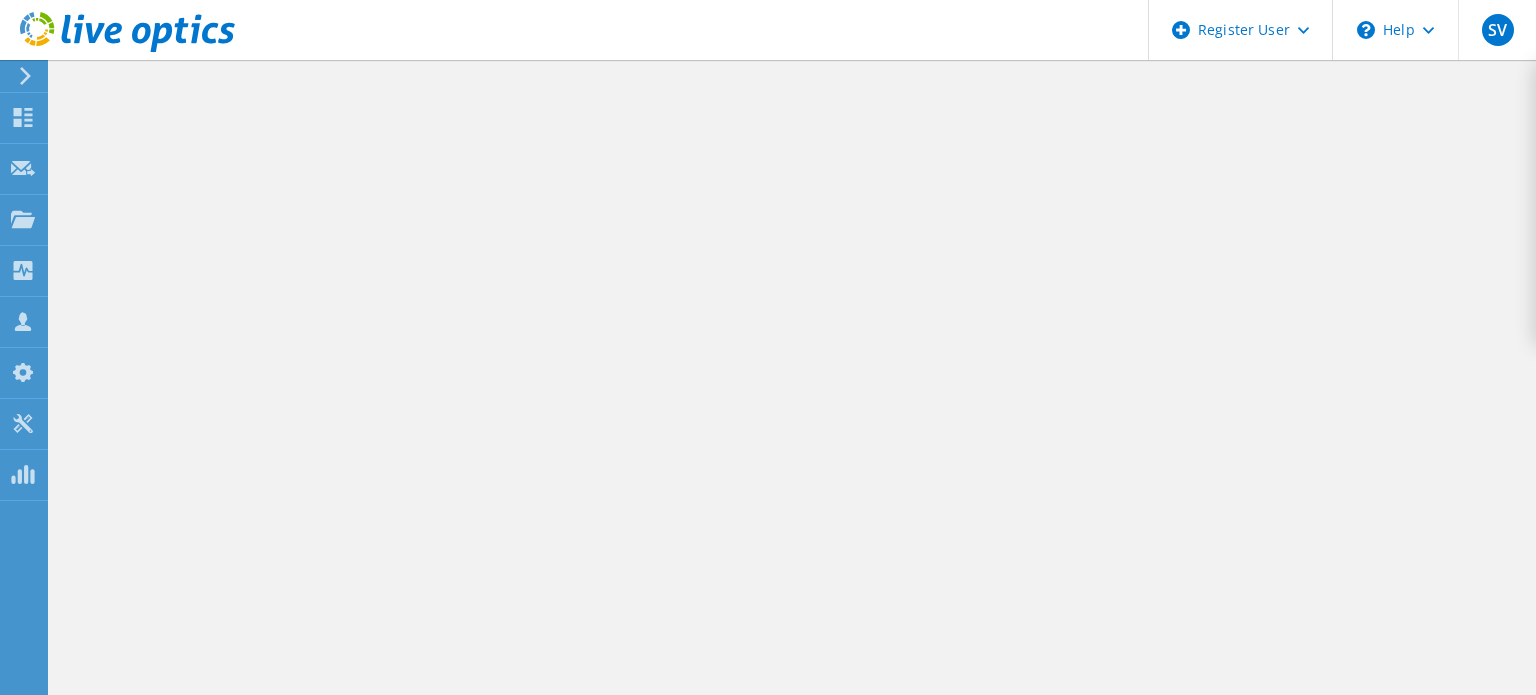 scroll, scrollTop: 0, scrollLeft: 0, axis: both 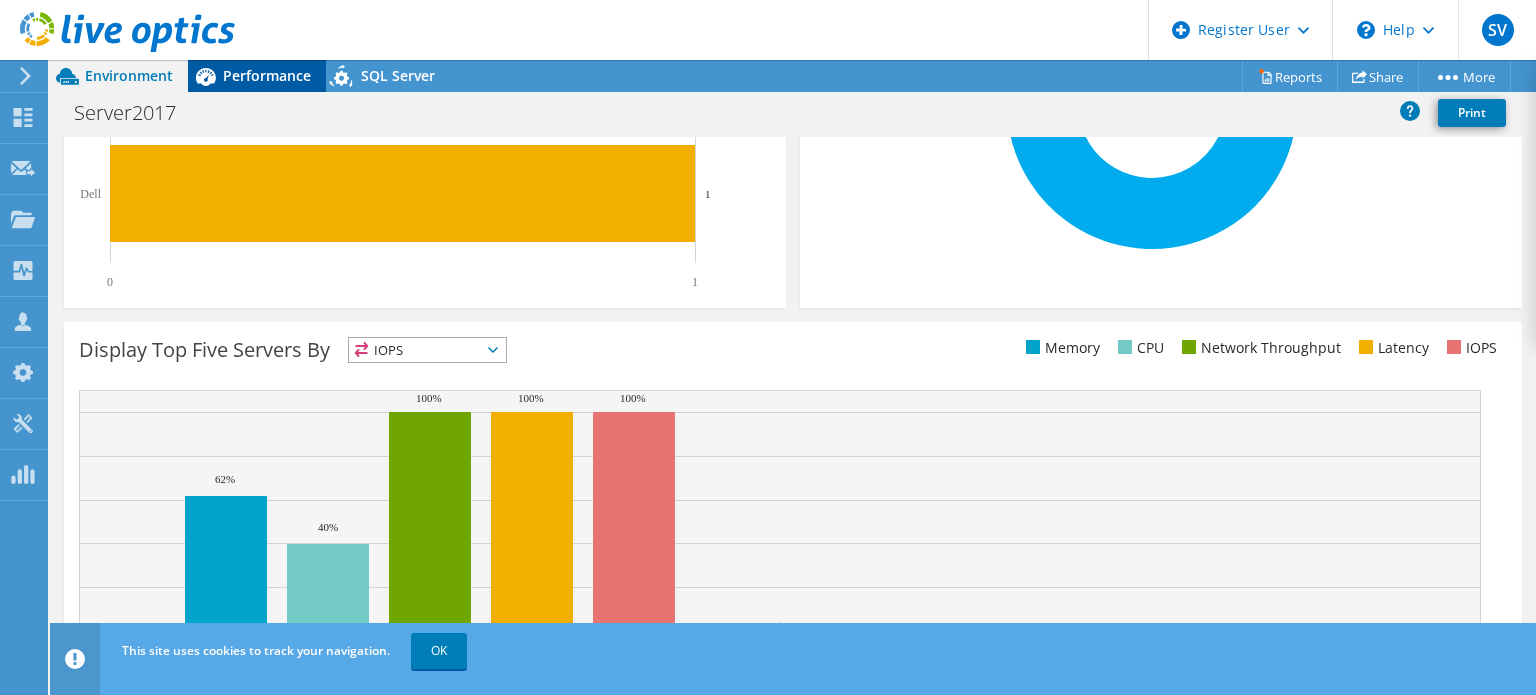 click on "Performance" at bounding box center [257, 76] 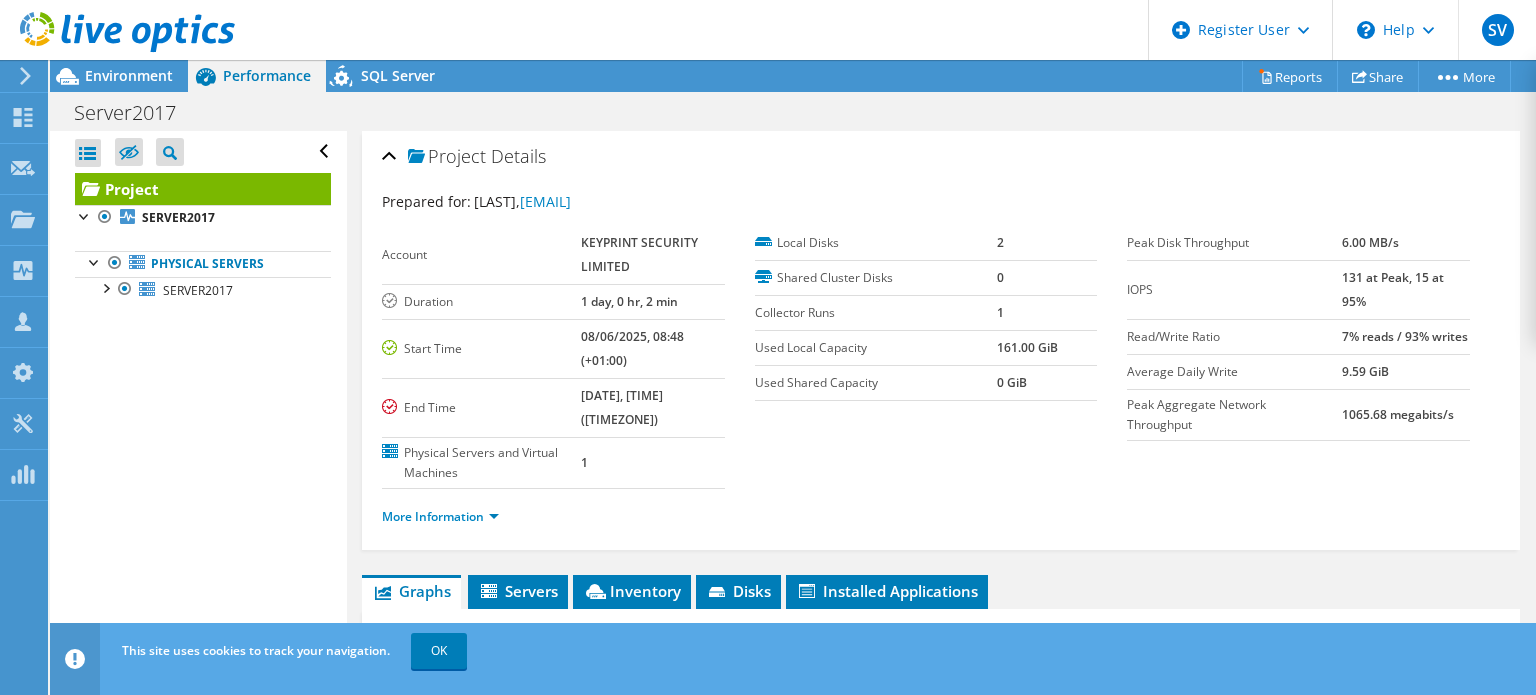 scroll, scrollTop: 0, scrollLeft: 0, axis: both 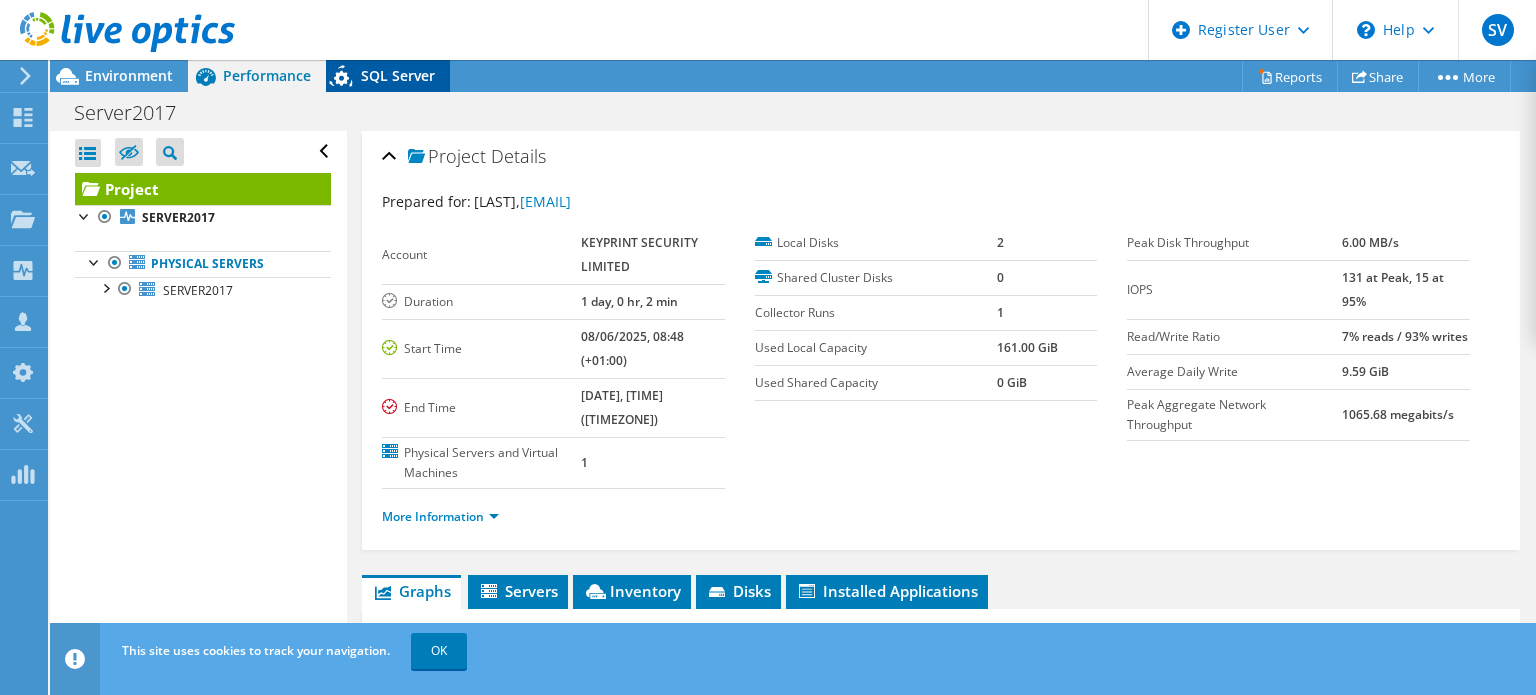 click 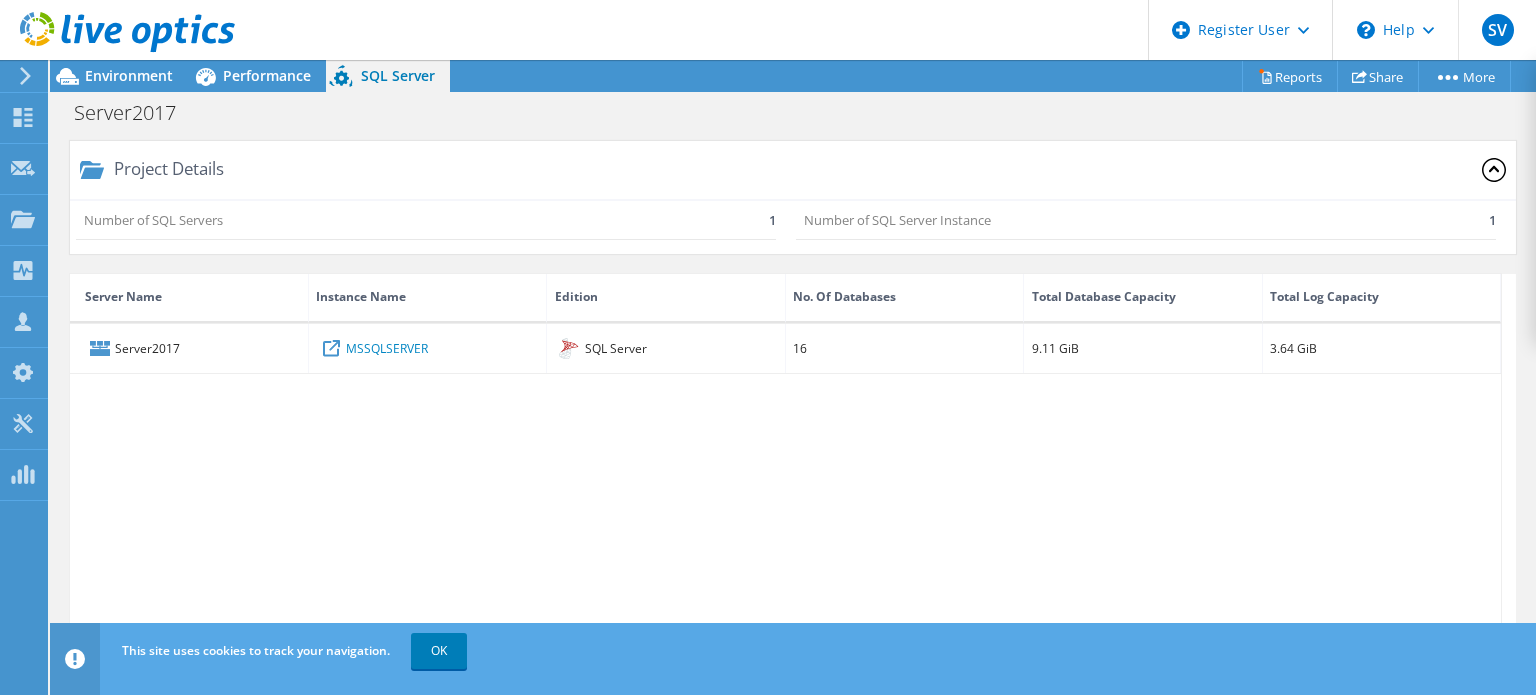 click at bounding box center [117, 33] 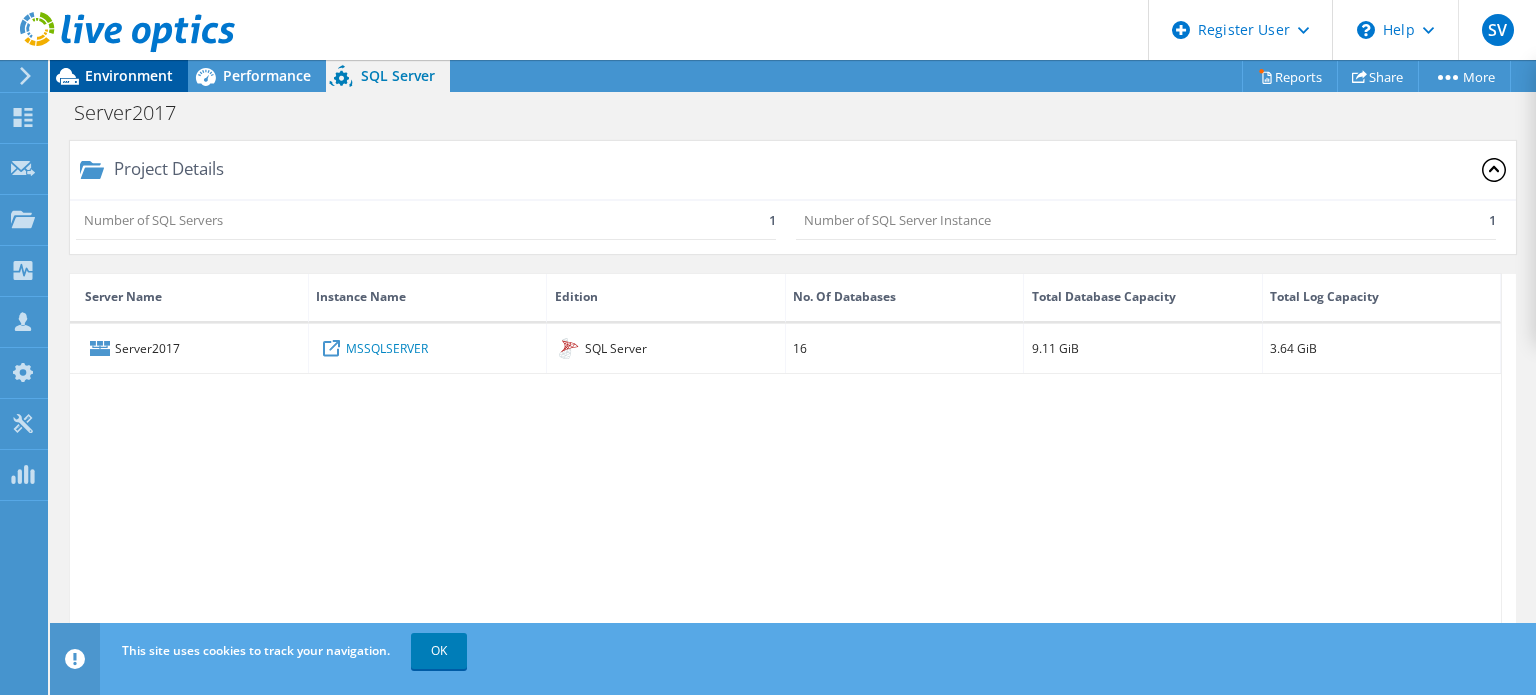 click on "Environment" at bounding box center (129, 75) 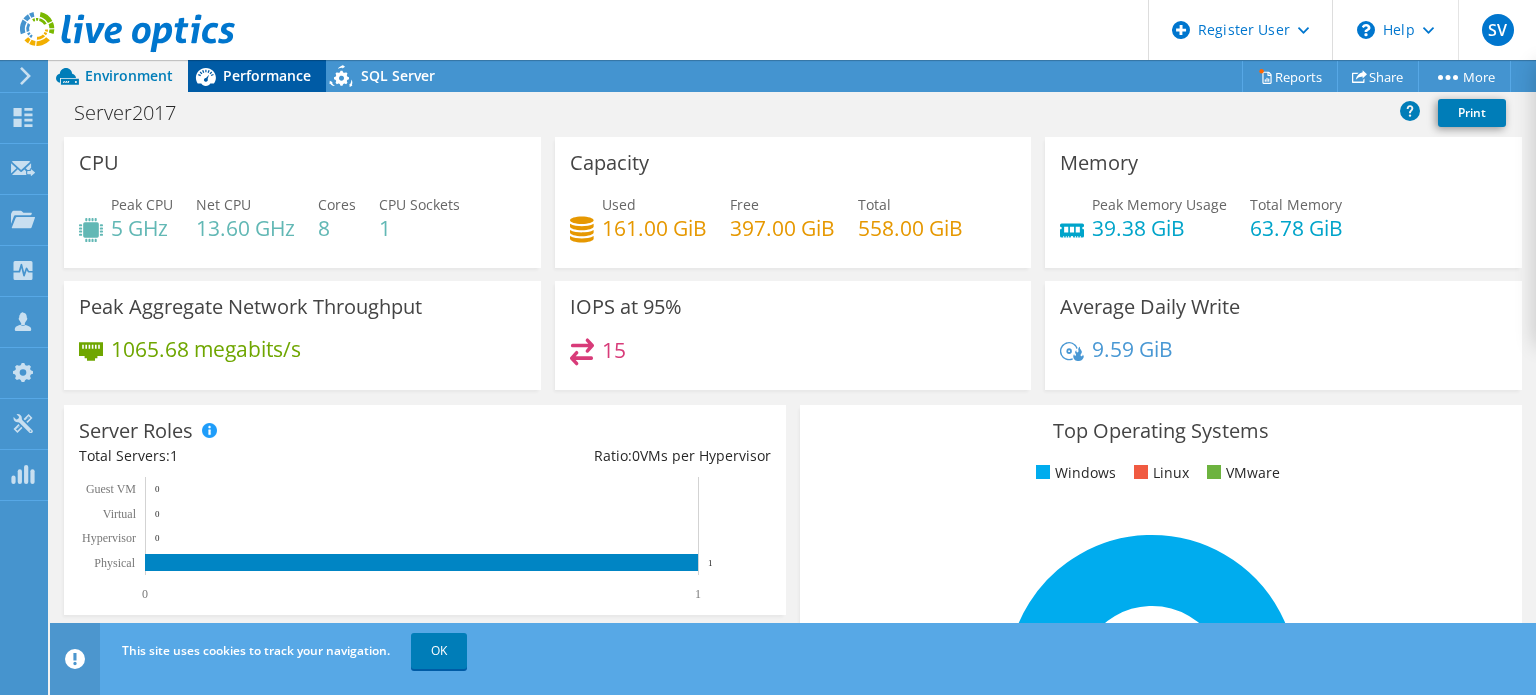 click 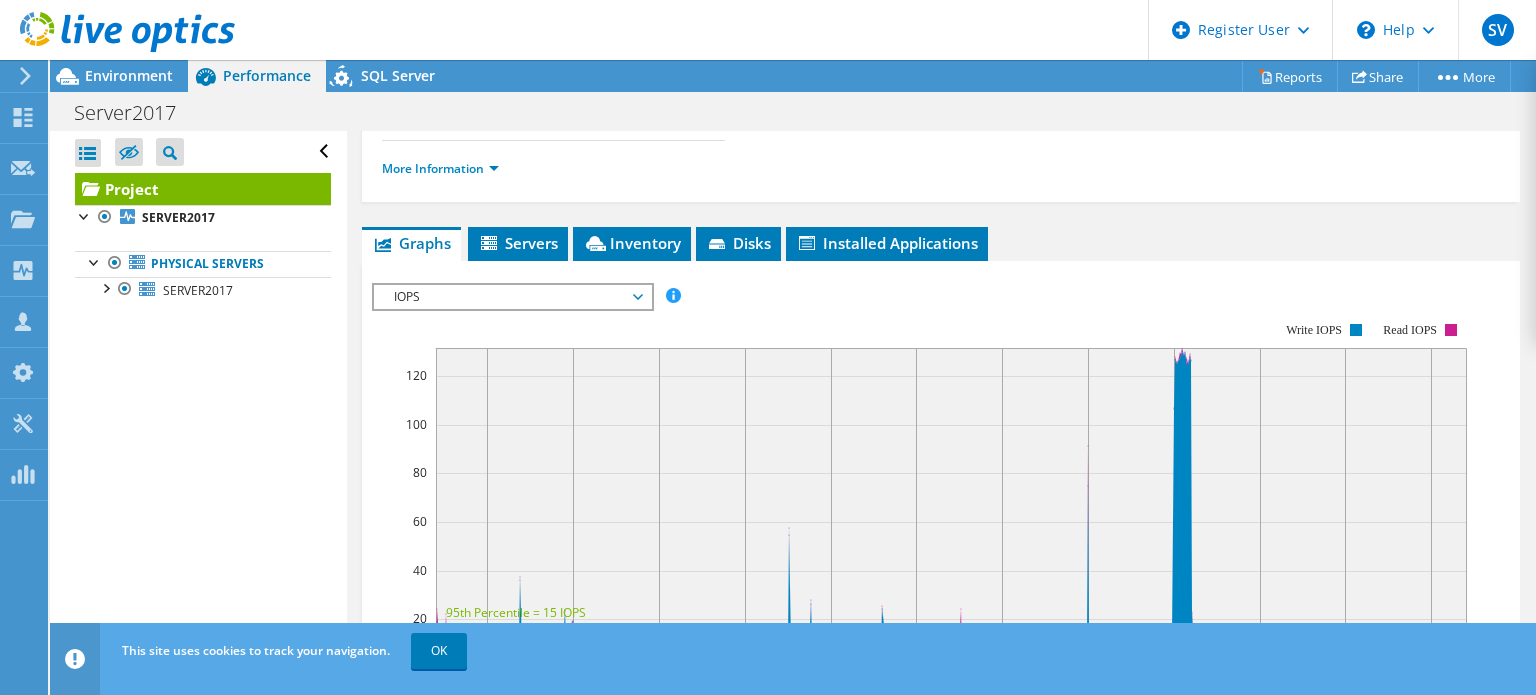 scroll, scrollTop: 366, scrollLeft: 0, axis: vertical 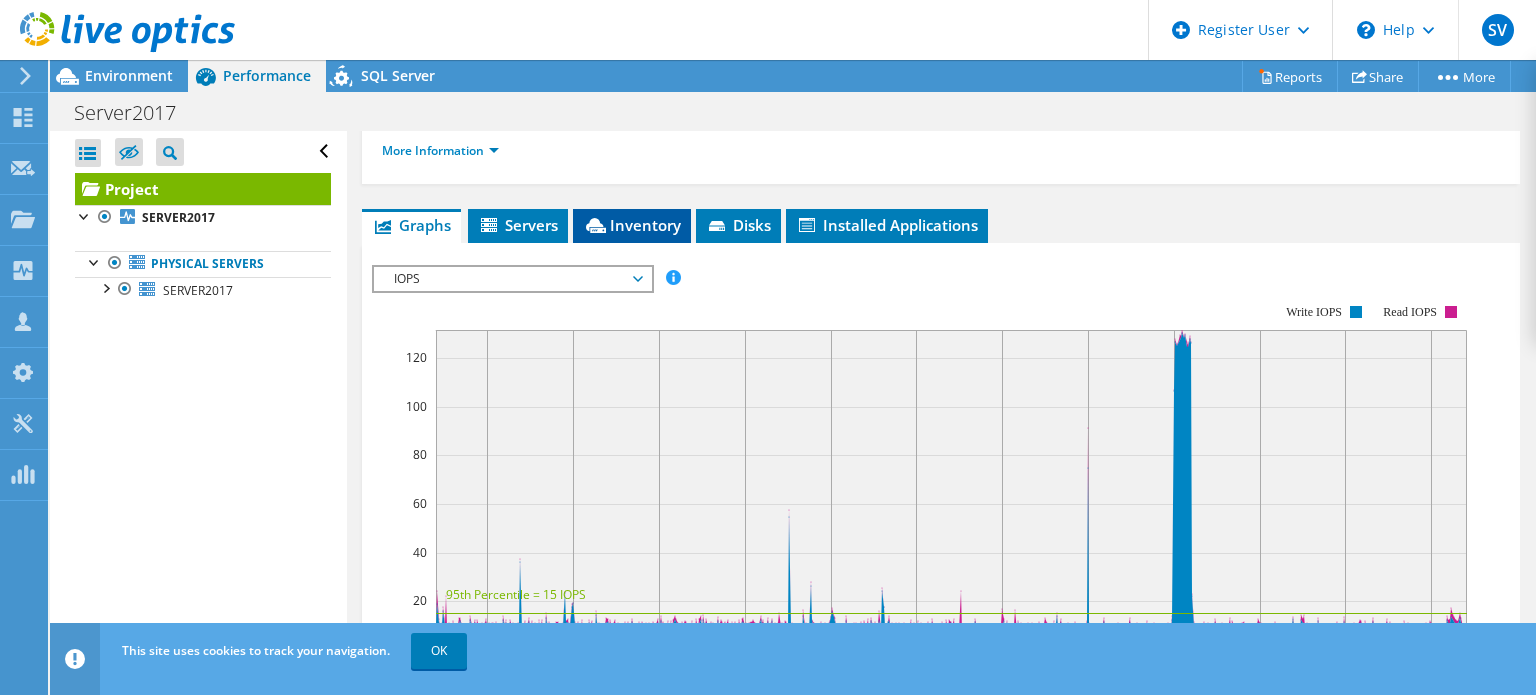 click on "Inventory" at bounding box center (632, 226) 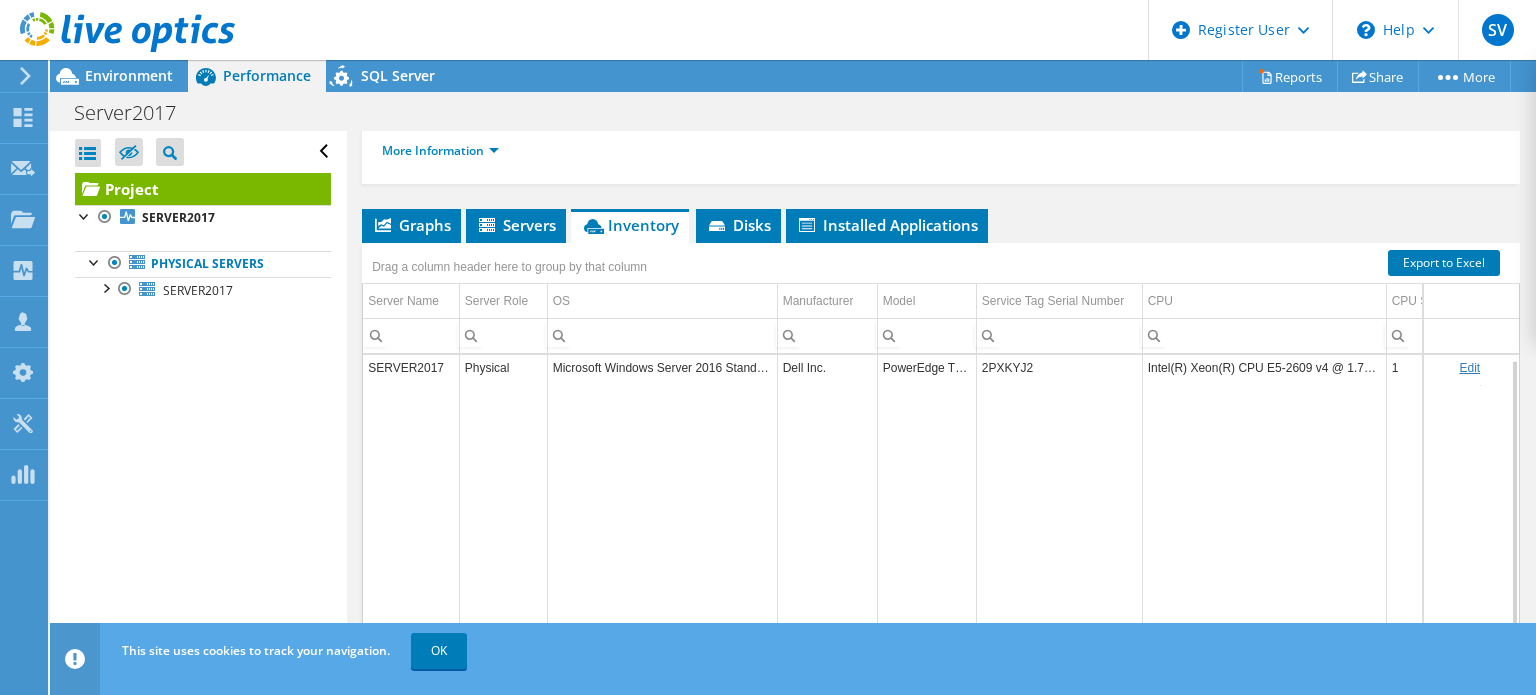 scroll, scrollTop: 0, scrollLeft: 0, axis: both 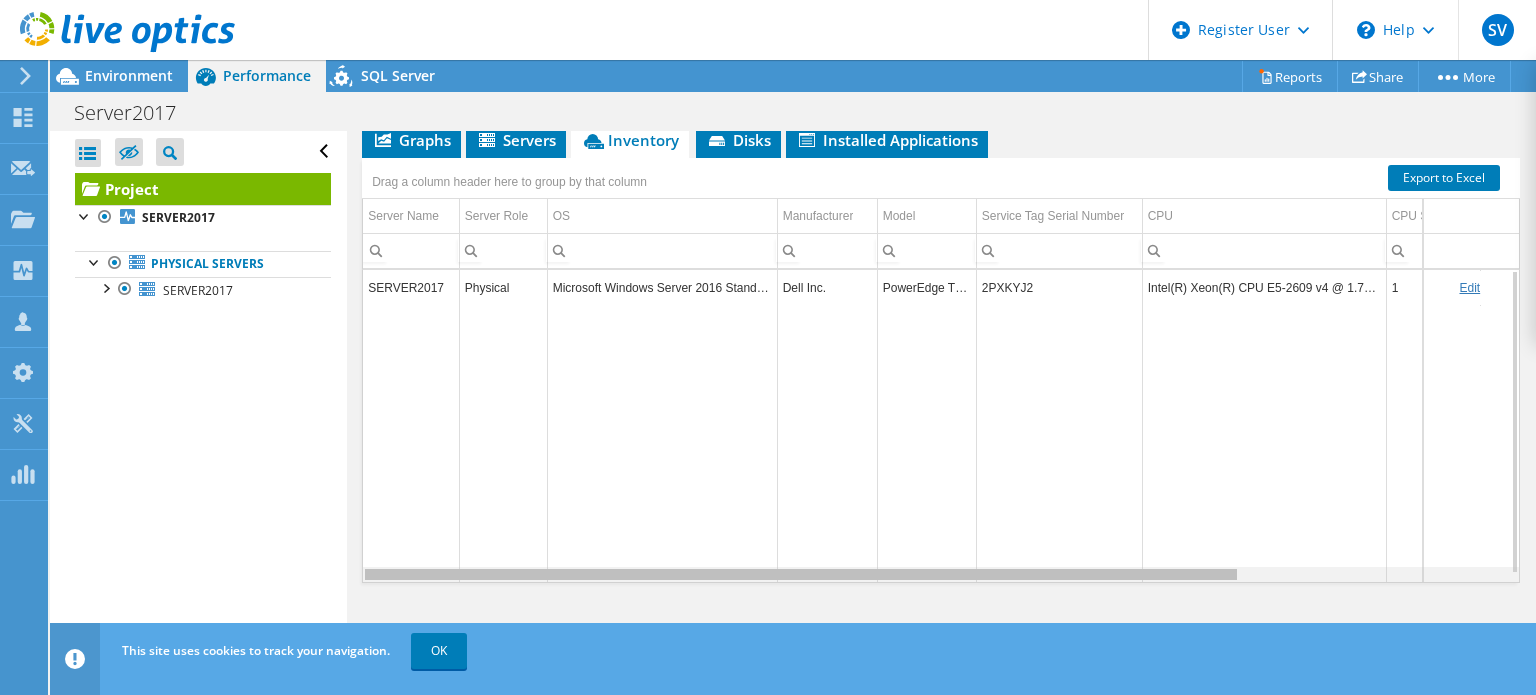 drag, startPoint x: 1167, startPoint y: 572, endPoint x: 931, endPoint y: 606, distance: 238.43657 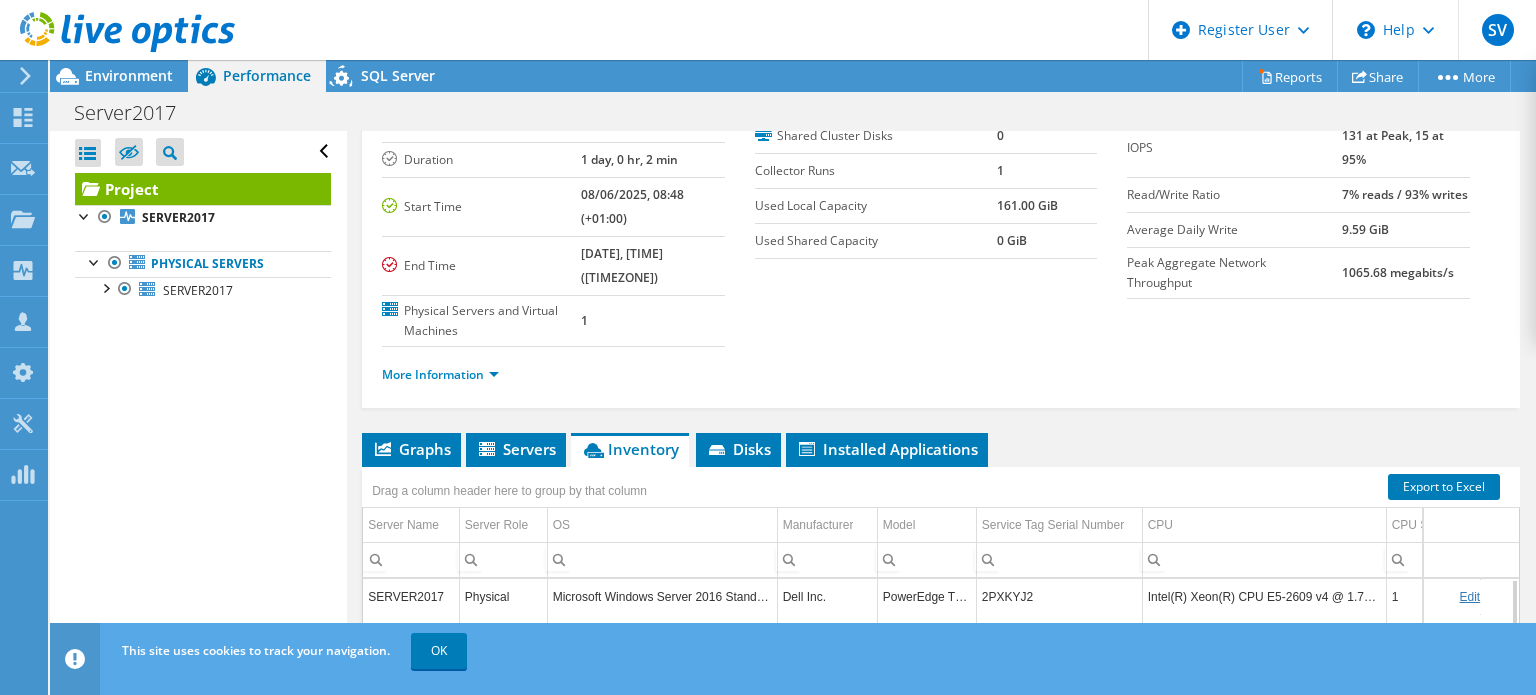 scroll, scrollTop: 116, scrollLeft: 0, axis: vertical 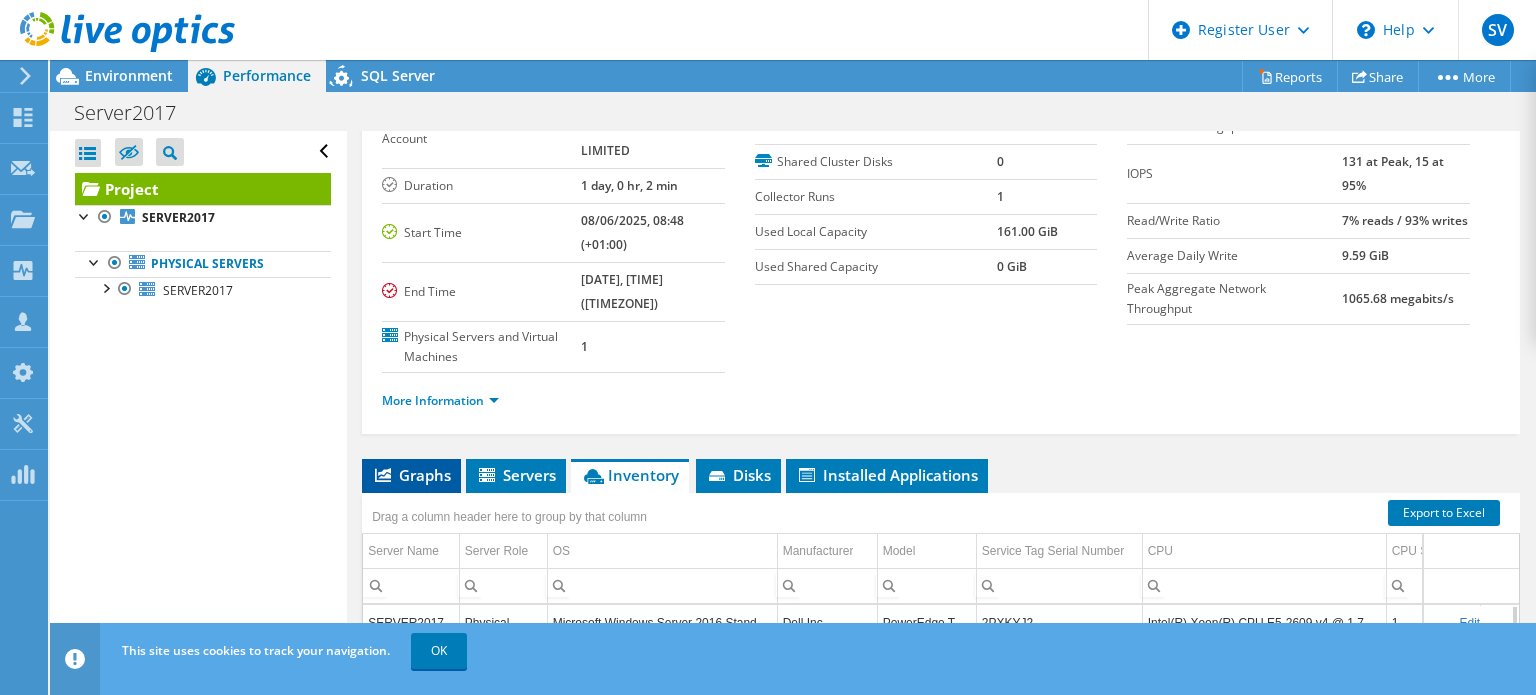 click on "Graphs" at bounding box center [411, 476] 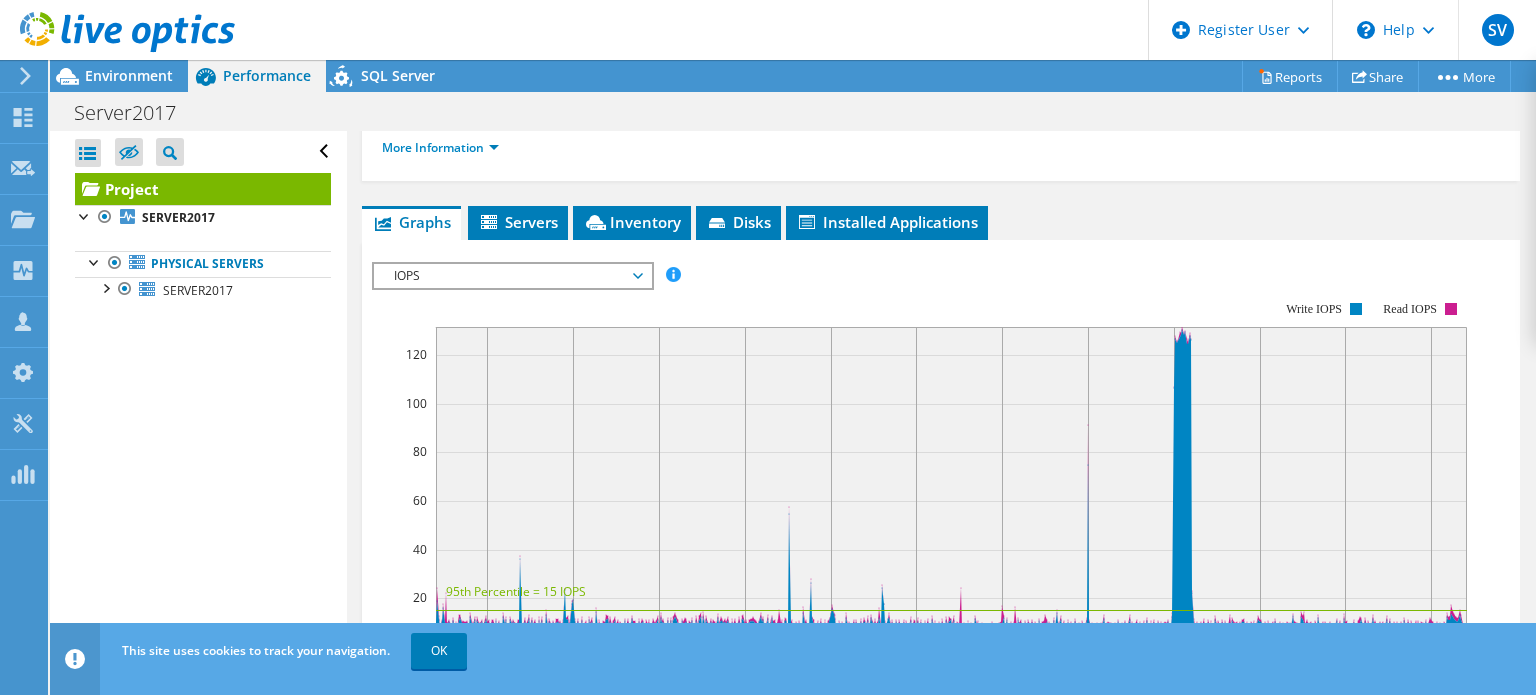 scroll, scrollTop: 368, scrollLeft: 0, axis: vertical 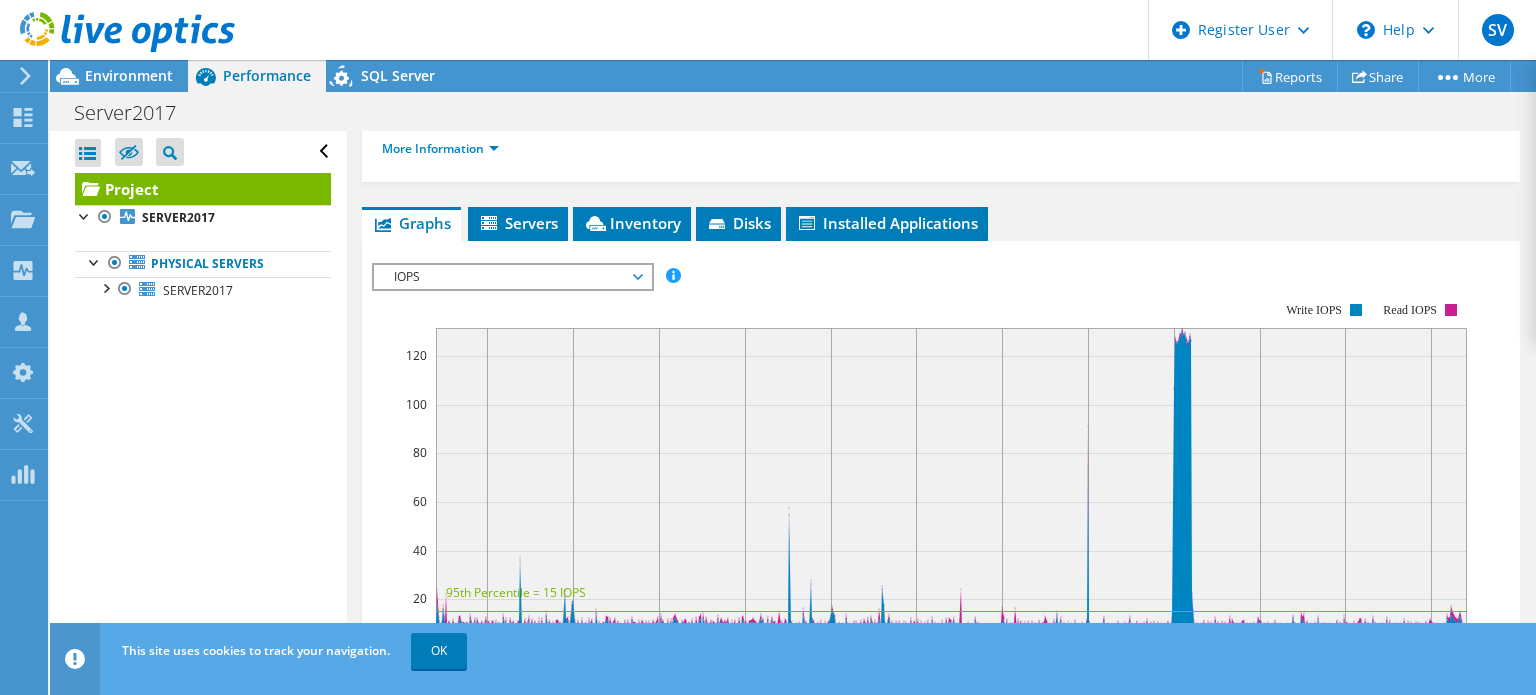click on "IOPS" at bounding box center (512, 277) 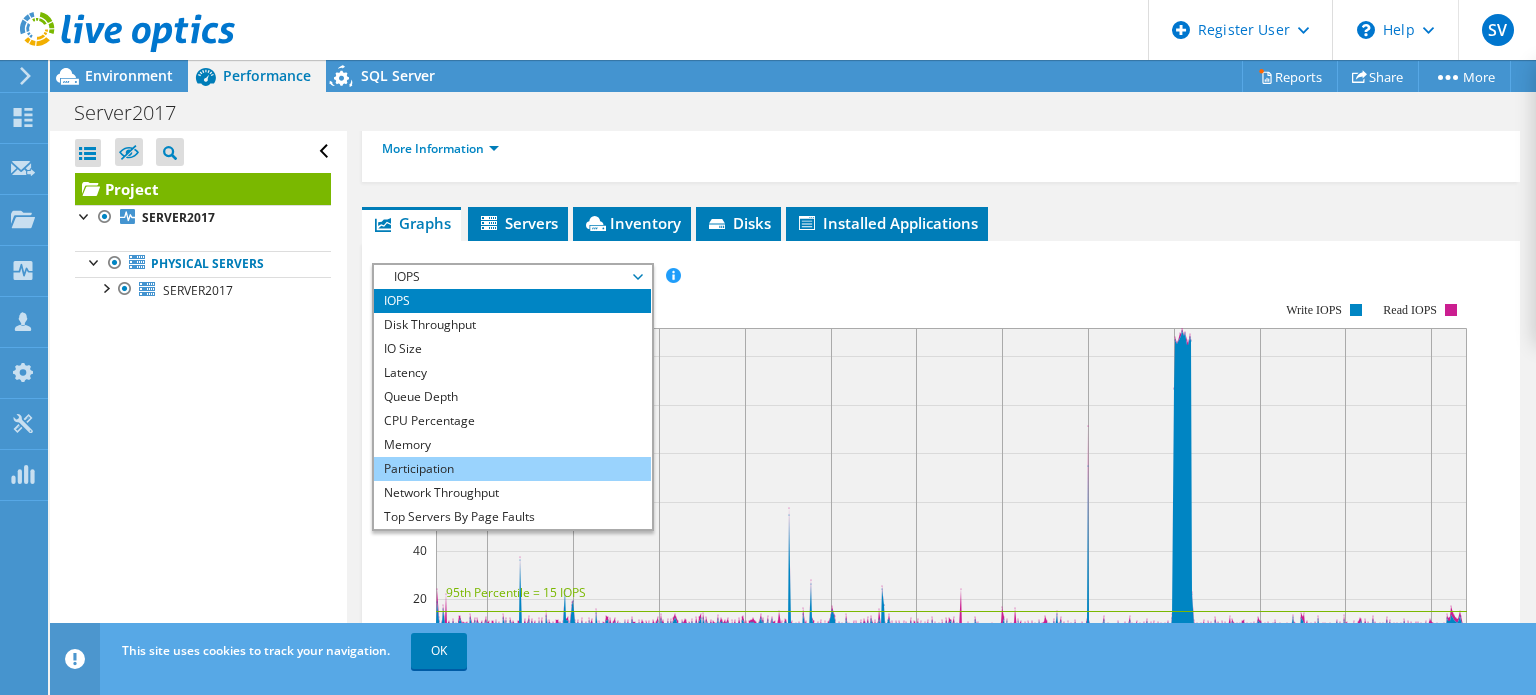 scroll, scrollTop: 72, scrollLeft: 0, axis: vertical 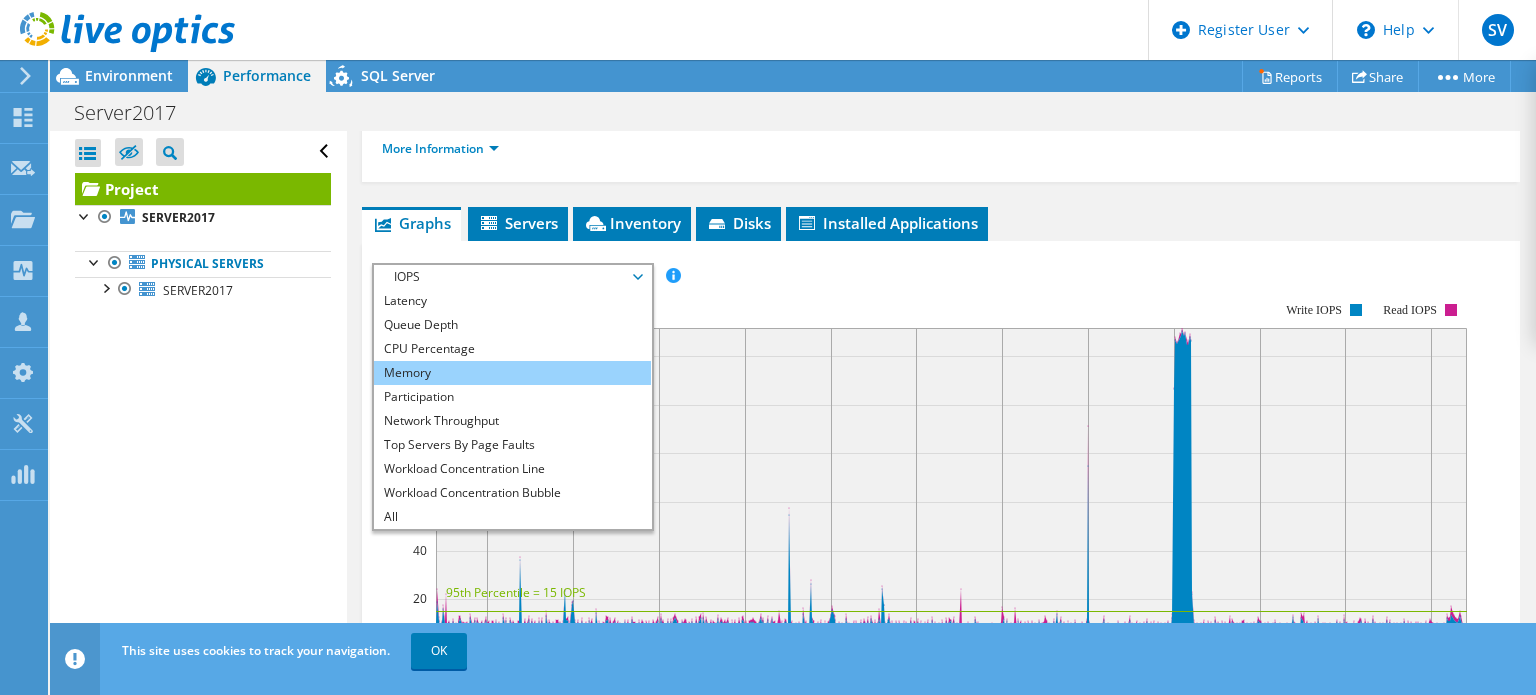 click on "Memory" at bounding box center [512, 373] 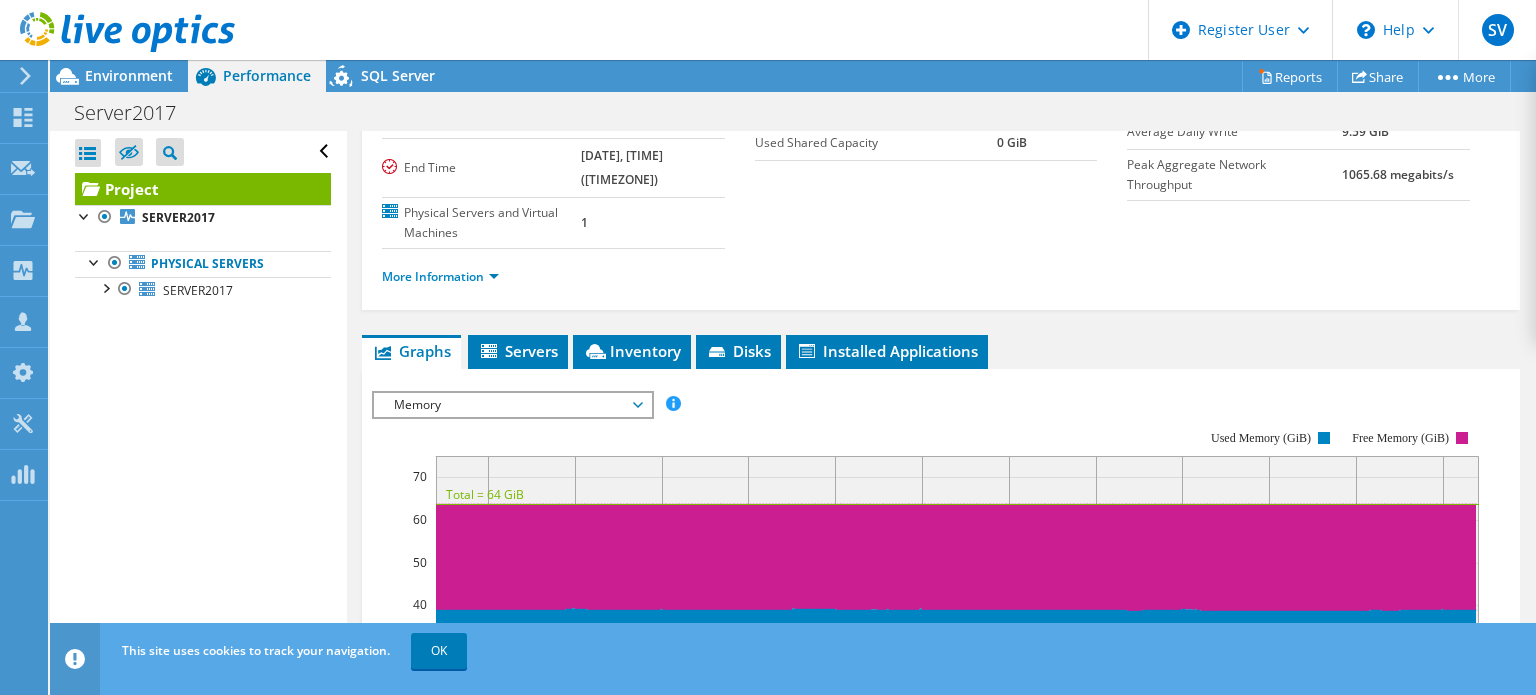 scroll, scrollTop: 0, scrollLeft: 0, axis: both 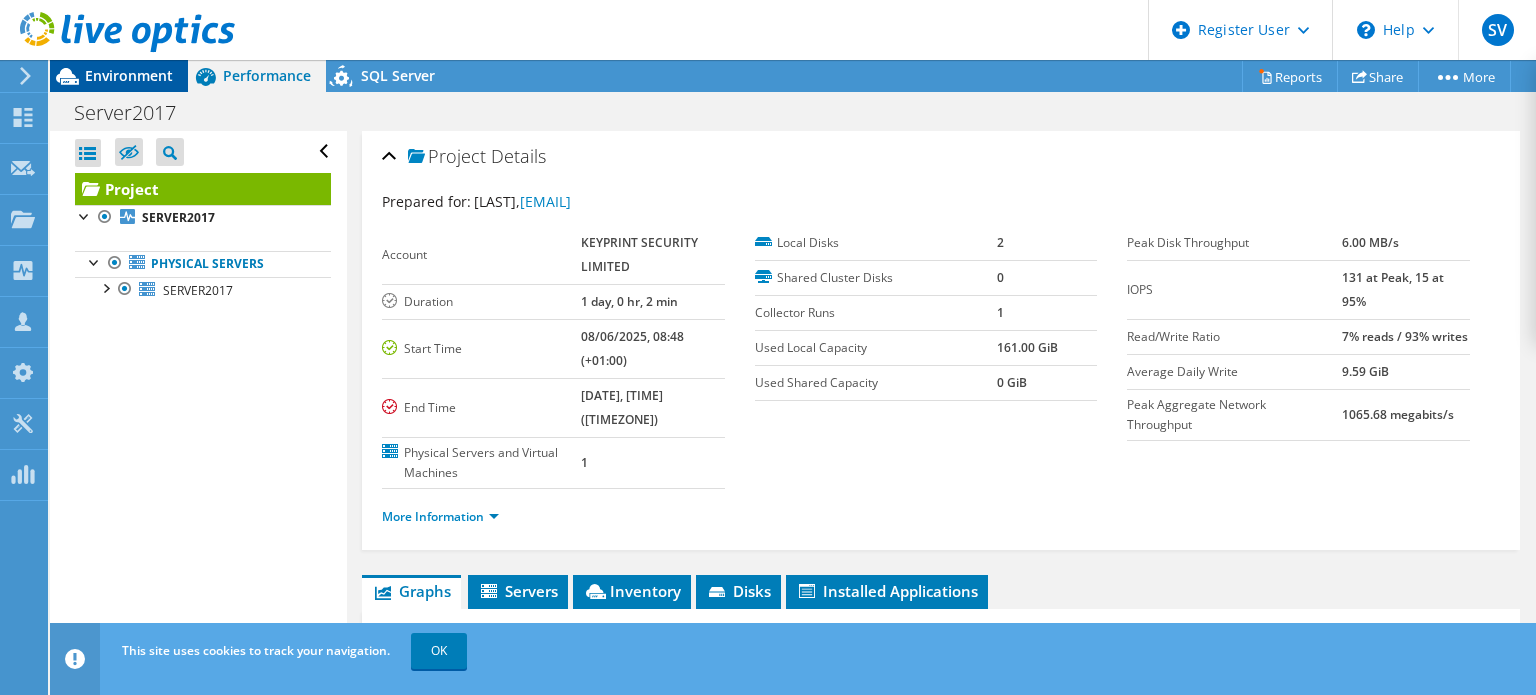 click on "Environment" at bounding box center [129, 75] 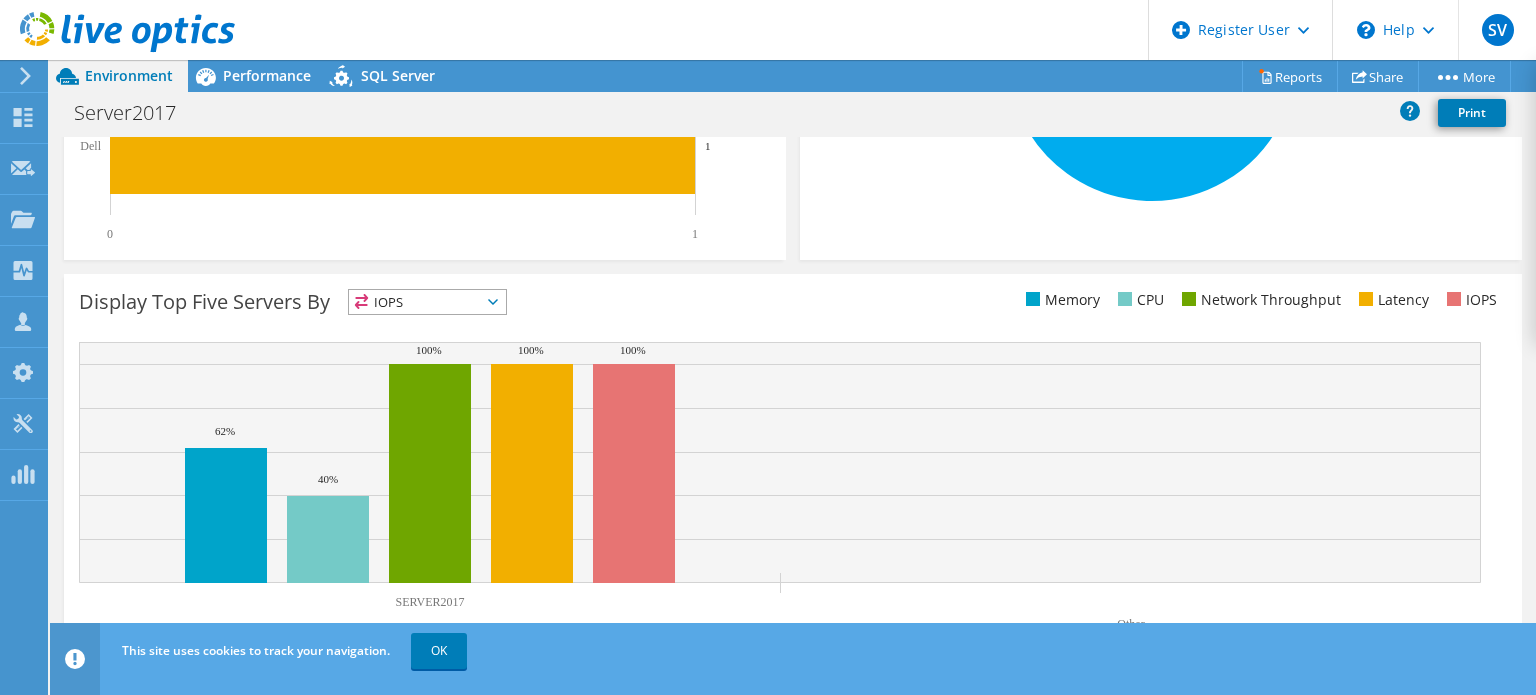 scroll, scrollTop: 639, scrollLeft: 0, axis: vertical 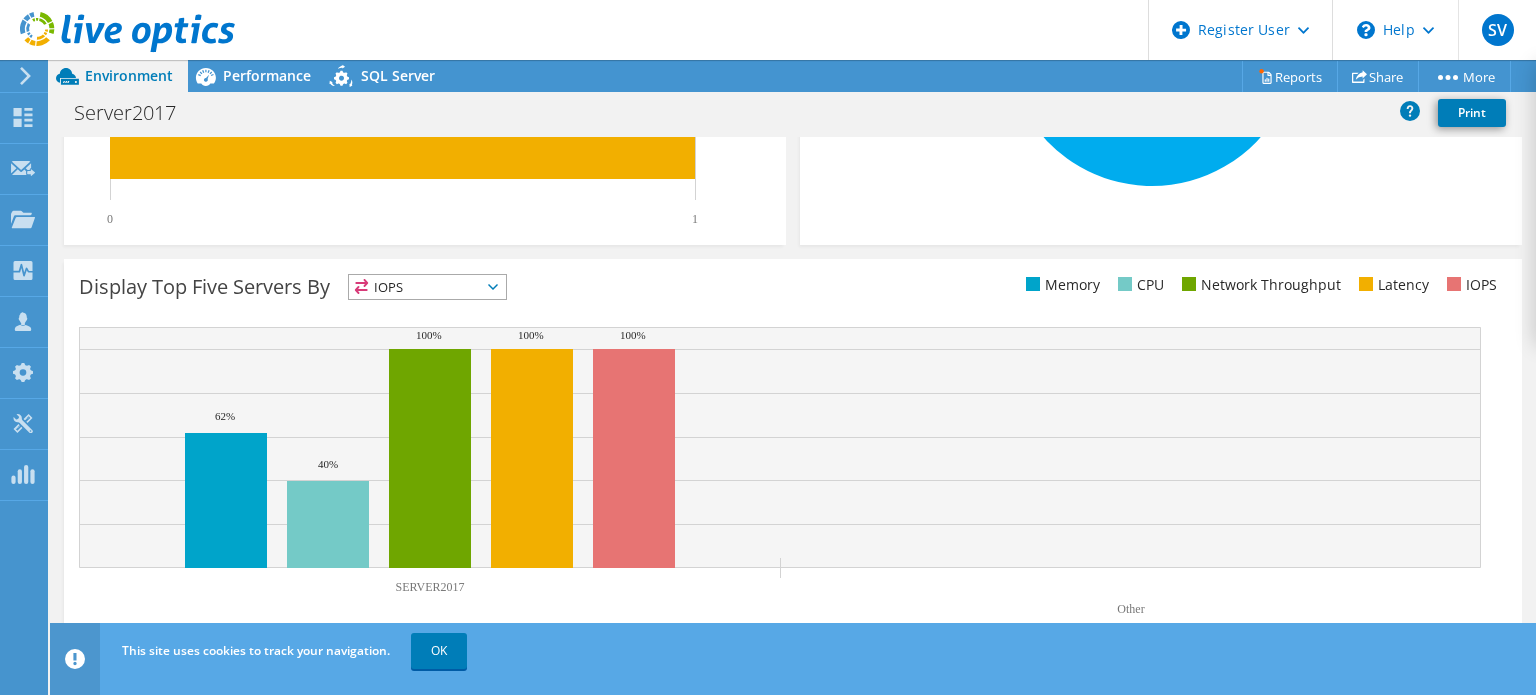 click on "IOPS" at bounding box center [427, 287] 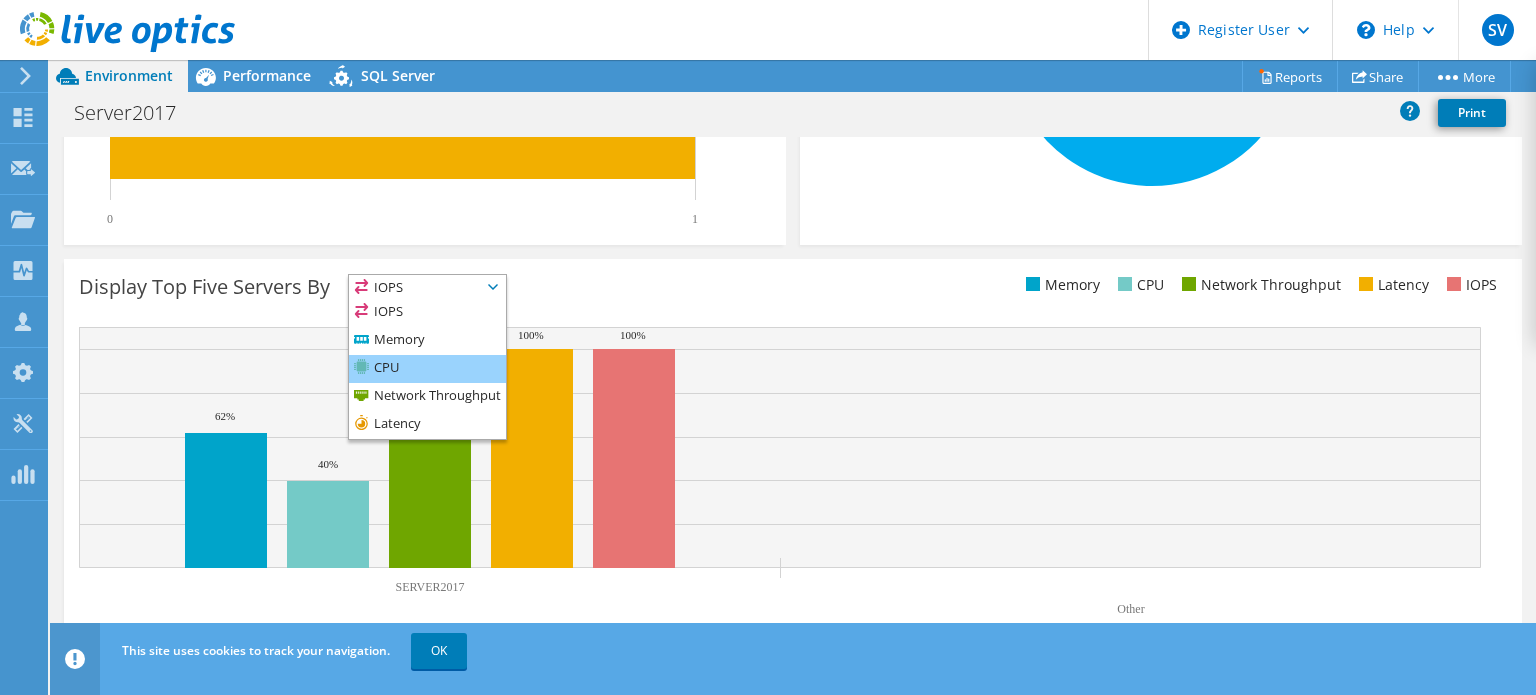 click on "CPU" at bounding box center [427, 369] 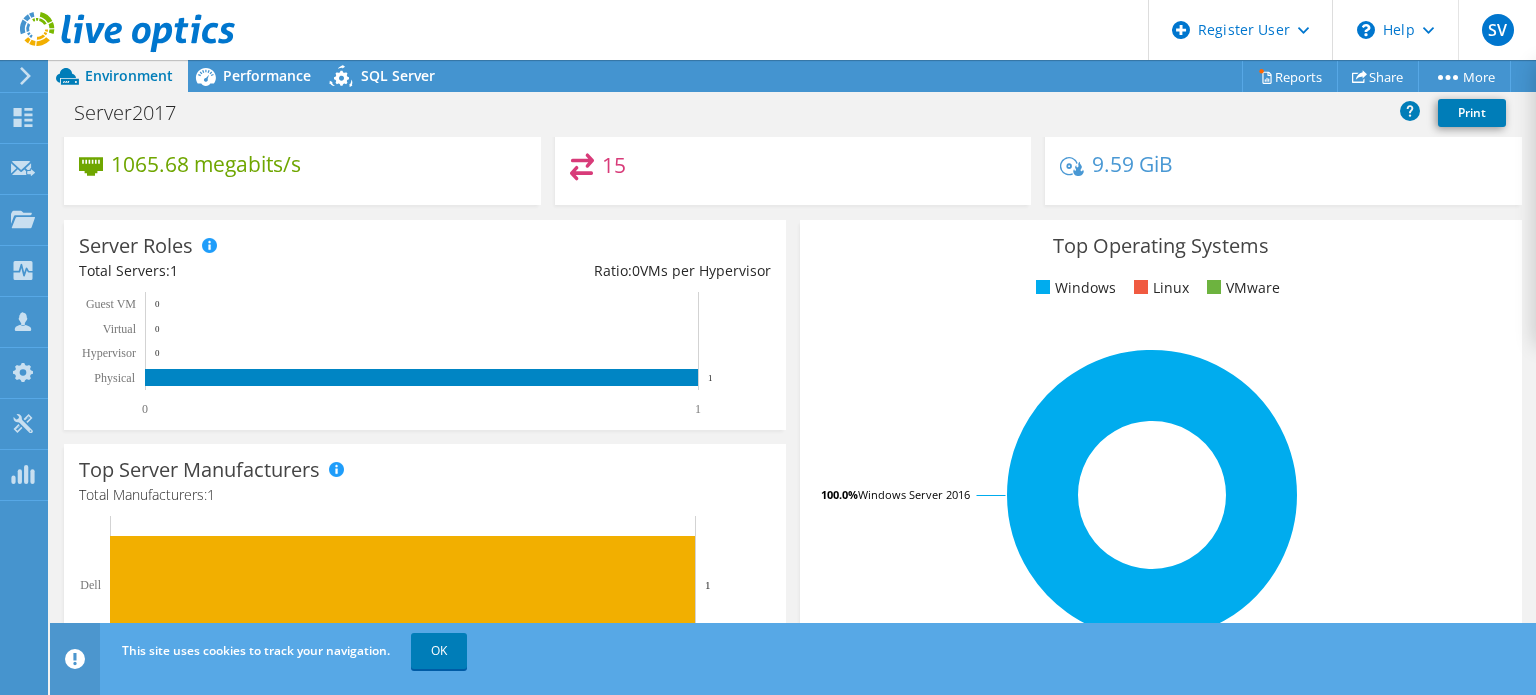 scroll, scrollTop: 184, scrollLeft: 0, axis: vertical 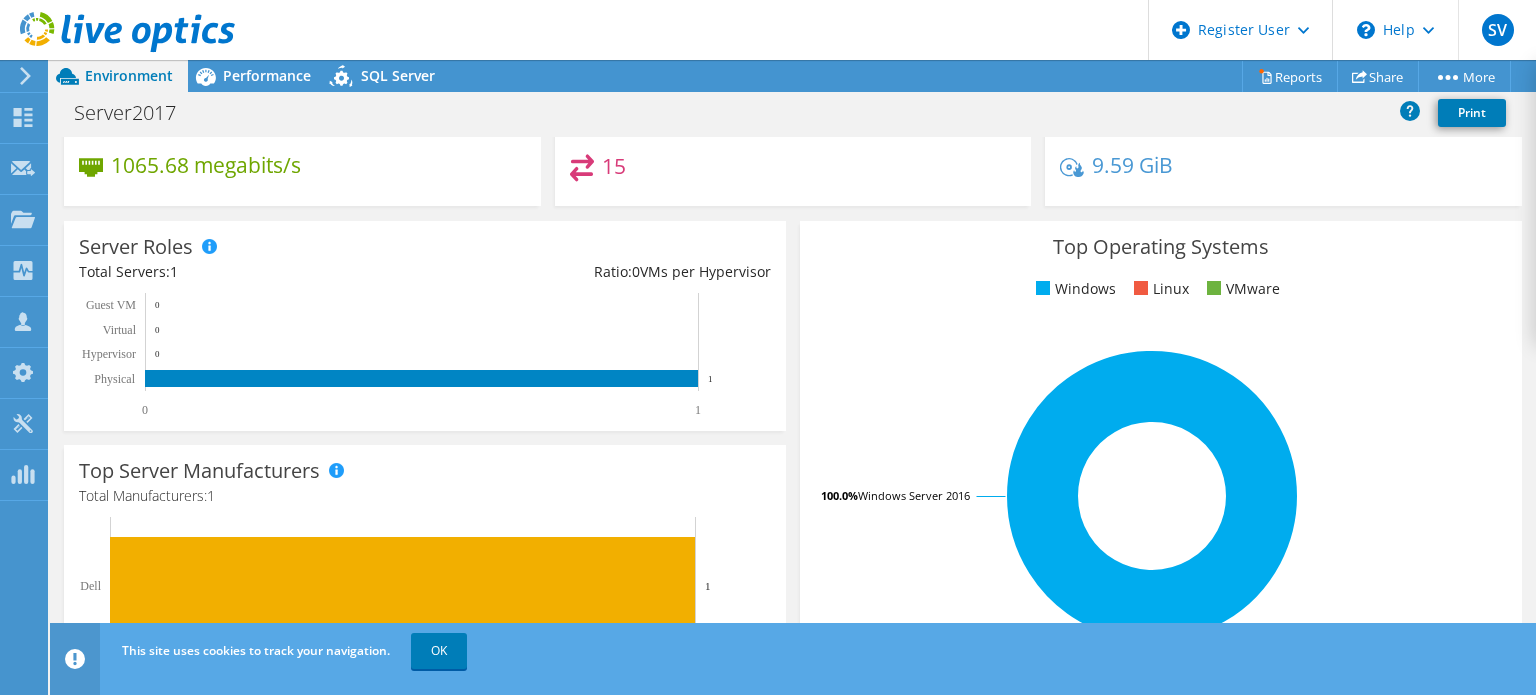 click on "Server Roles
Physical Servers represent bare metal servers that were targets of the collector run.
Virtual servers represent targets of a collector run where the system was identified as a virtual machine.
Hypervisor Servers are targets of a collection identified to be hosting guest virtual machines.
Guest Virtual Machines are a count of virtual machines reported by each hypervisor server.
*Live Optics does not capture direct performance information from Guest VMs, unless the Guest VM is added directly in the collector as a remote server target.  In this latter case, the directly monitored system will be listed as Virtual.  However, performance from servers marked as Guest VMs will be captured indirectly in the activity on the hosts.
Total Servers:  1
0 0 1" at bounding box center [425, 326] 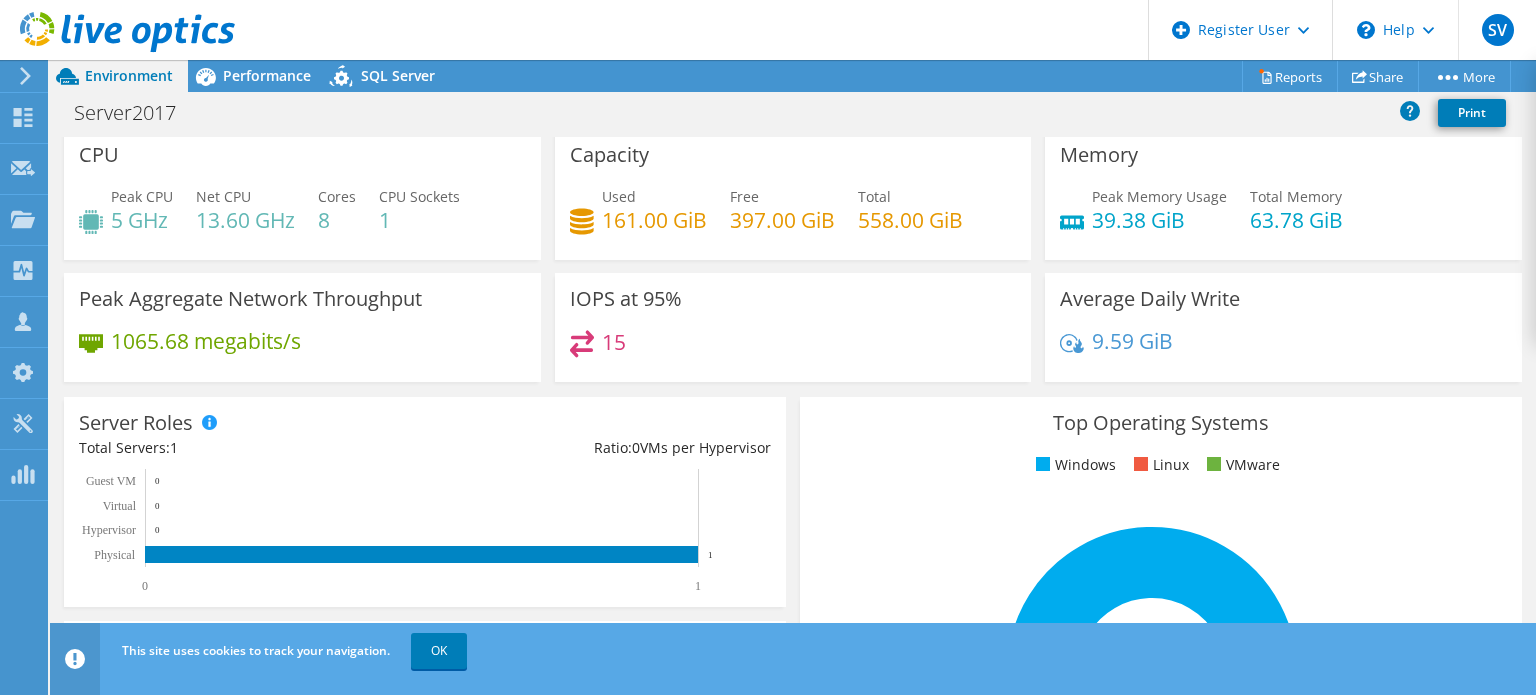 scroll, scrollTop: 0, scrollLeft: 0, axis: both 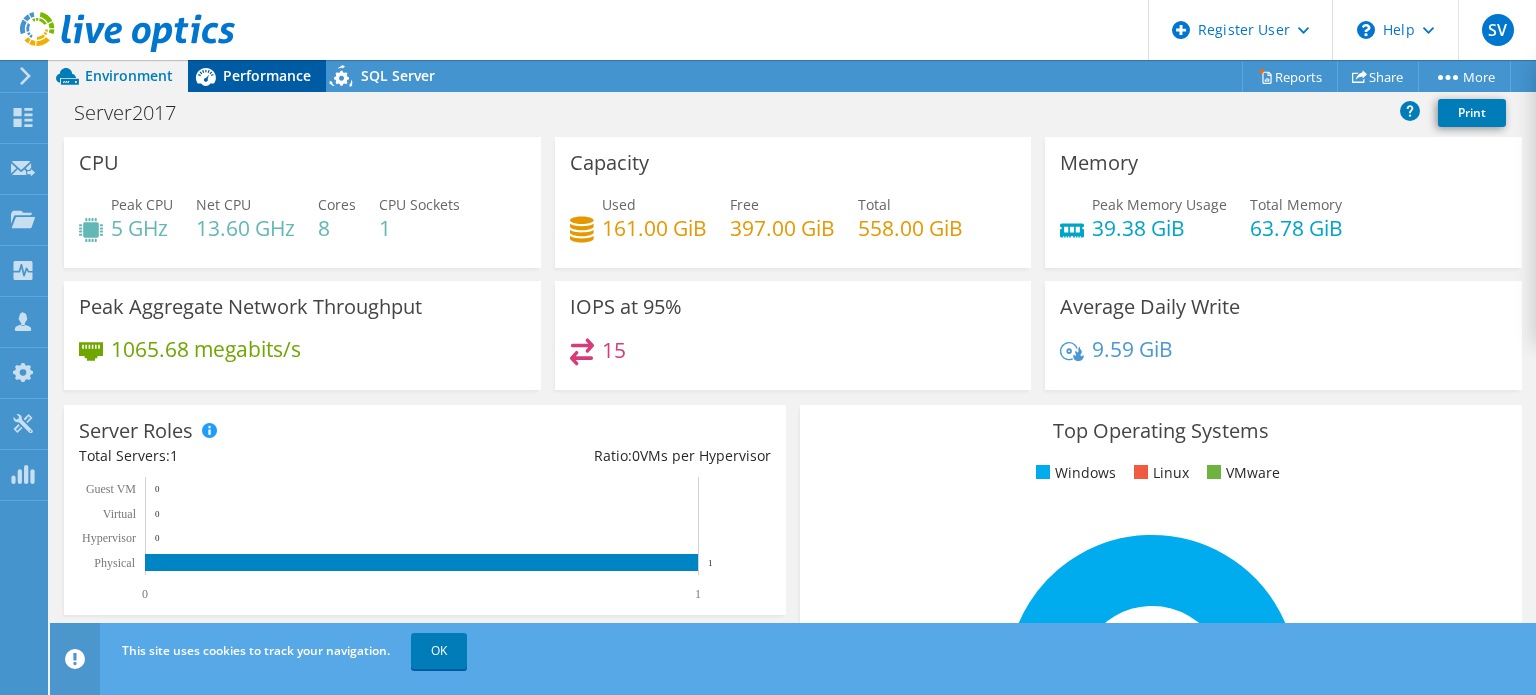 click on "Performance" at bounding box center [267, 75] 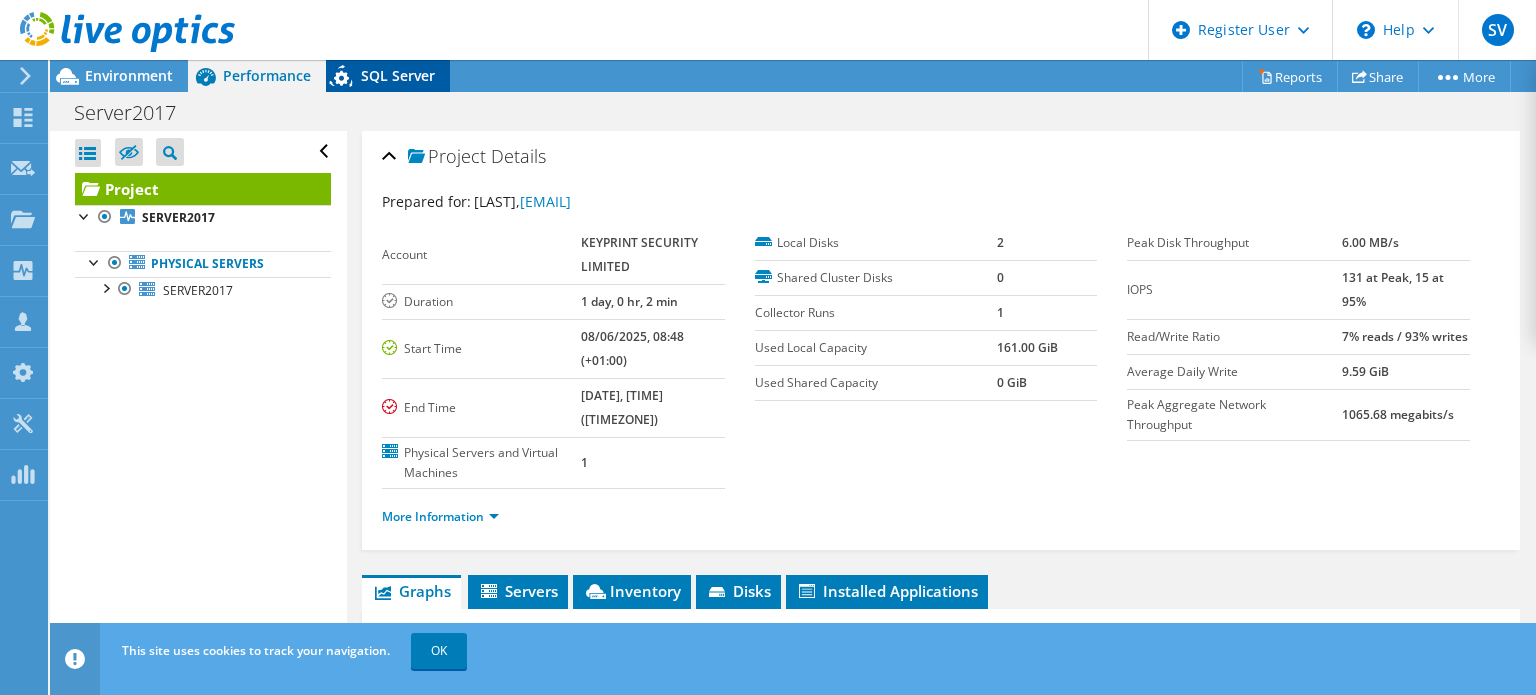 click on "SQL Server" at bounding box center [398, 75] 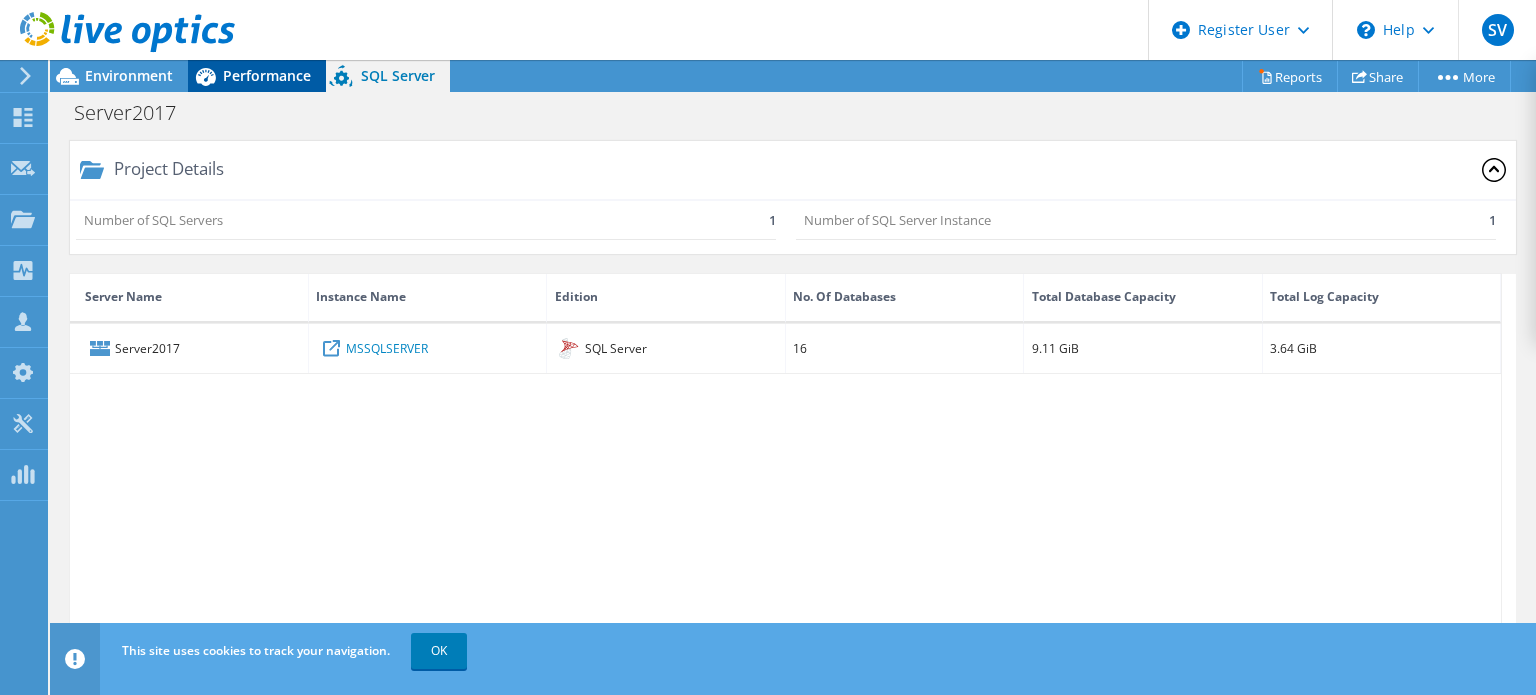 click on "Performance" at bounding box center (267, 75) 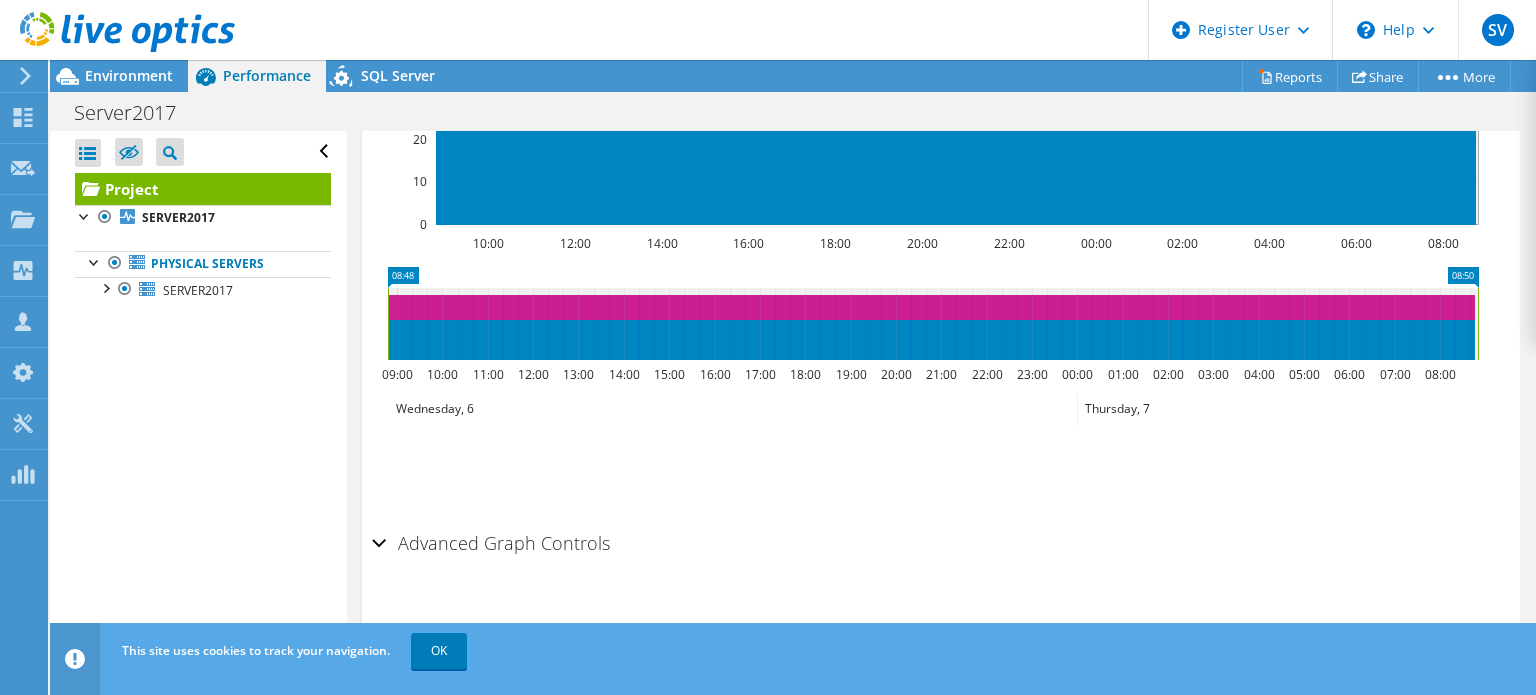 scroll, scrollTop: 0, scrollLeft: 0, axis: both 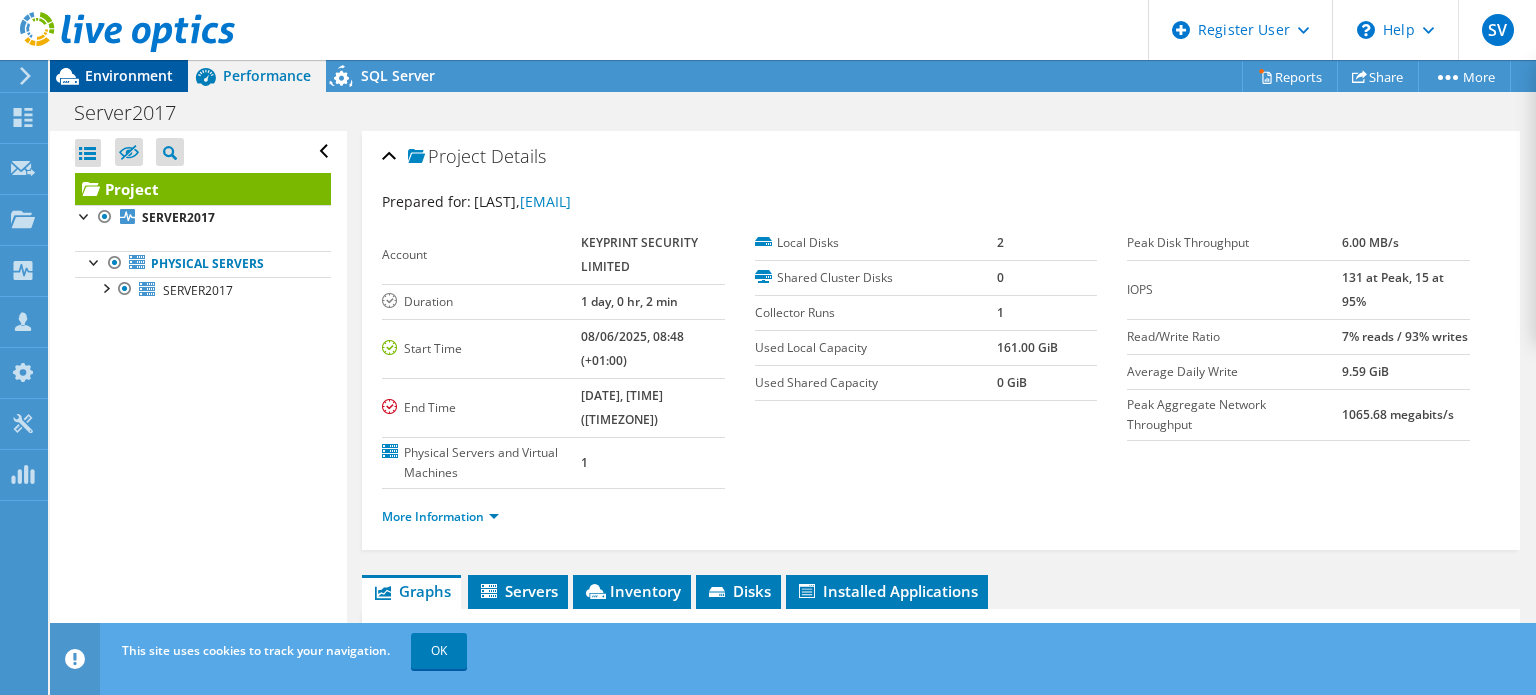 click on "Environment" at bounding box center (129, 75) 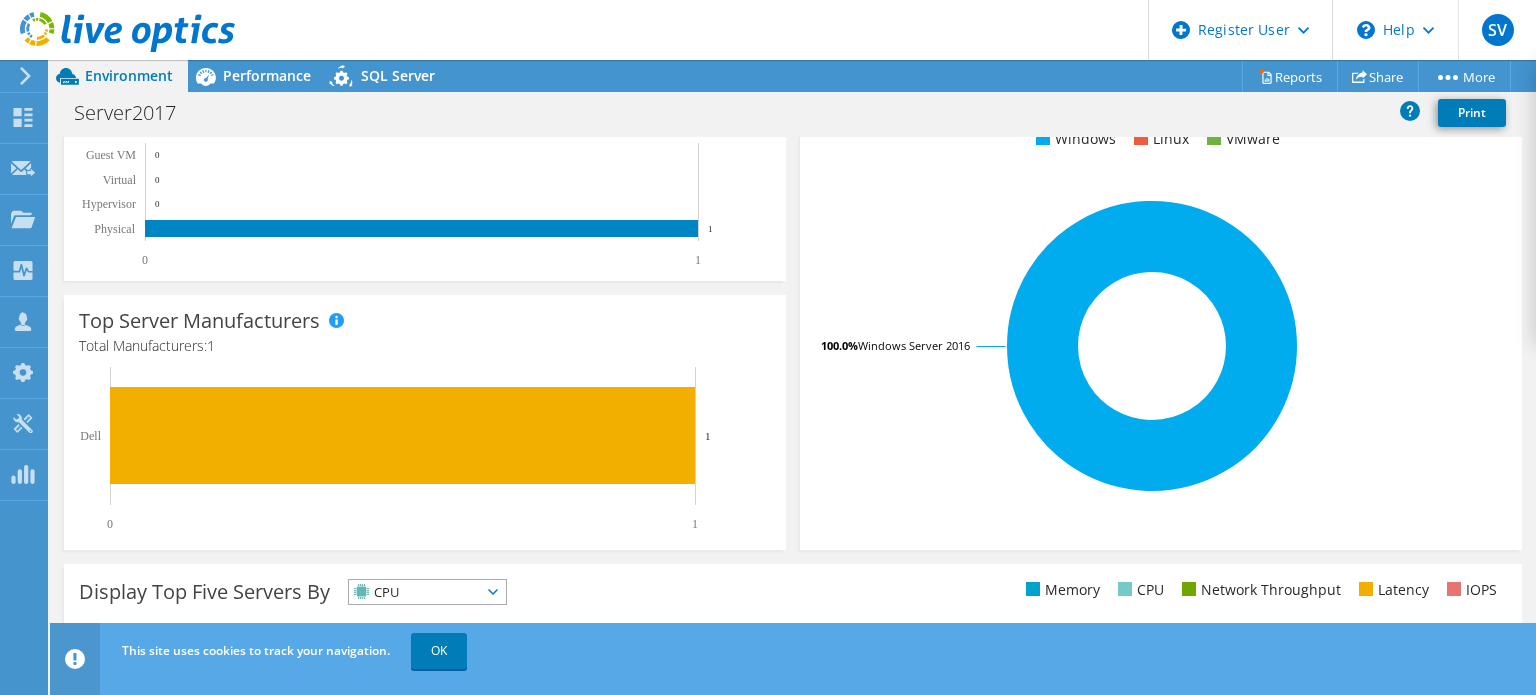 scroll, scrollTop: 0, scrollLeft: 0, axis: both 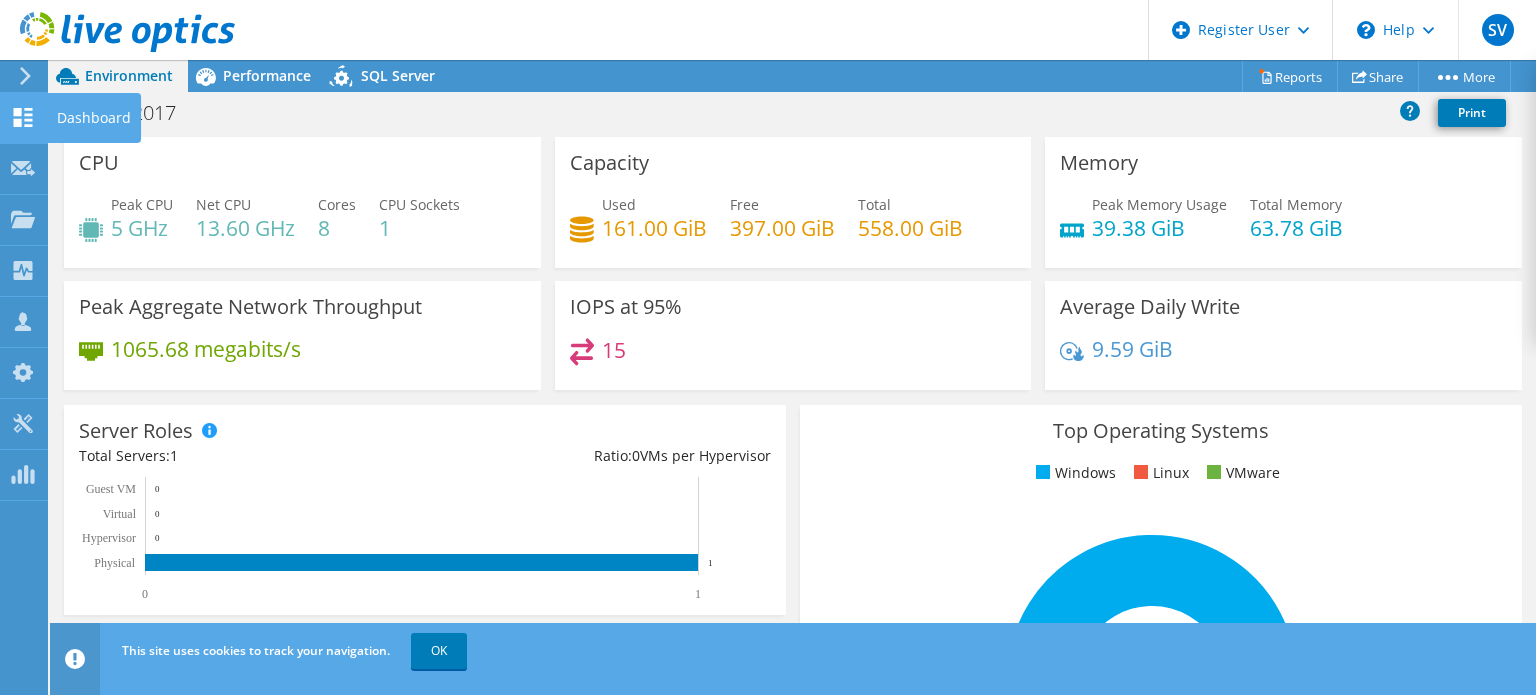 click on "Dashboard" at bounding box center [-66, 118] 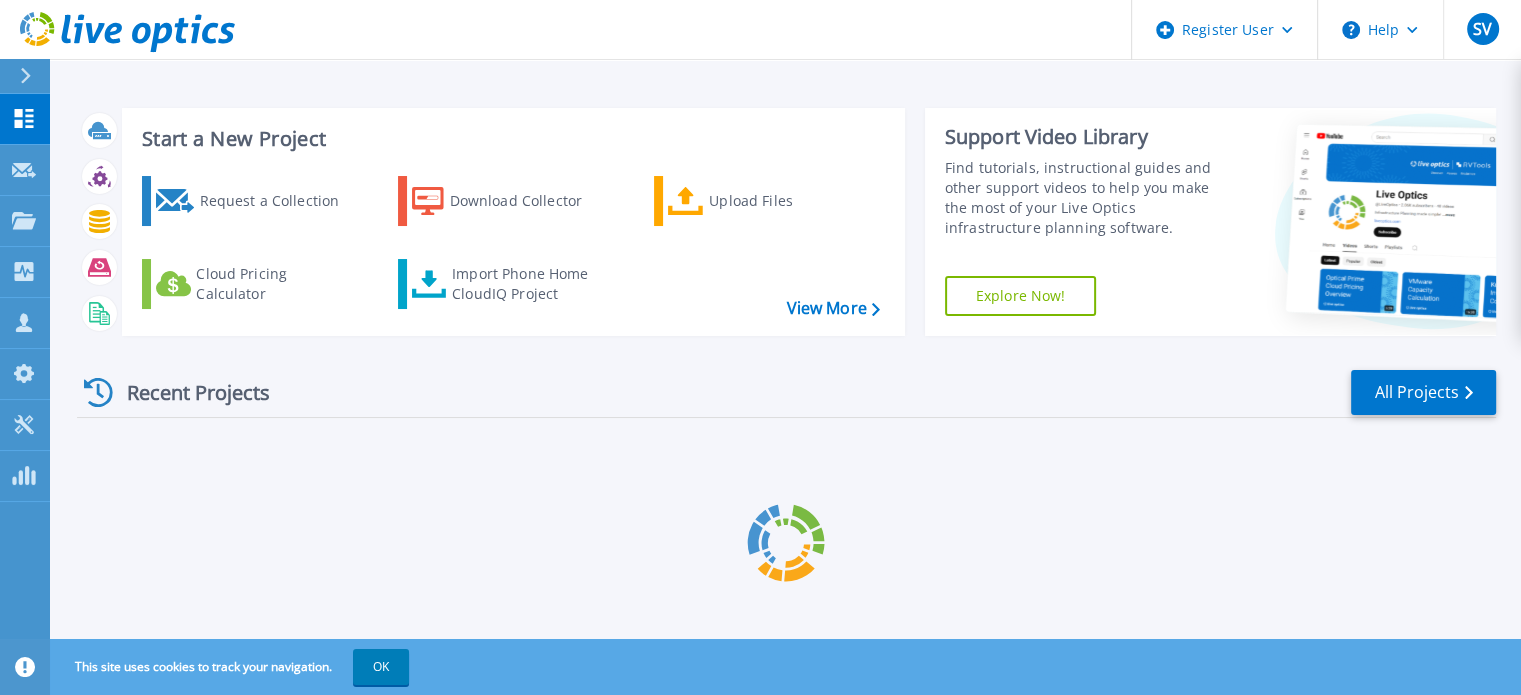 scroll, scrollTop: 113, scrollLeft: 0, axis: vertical 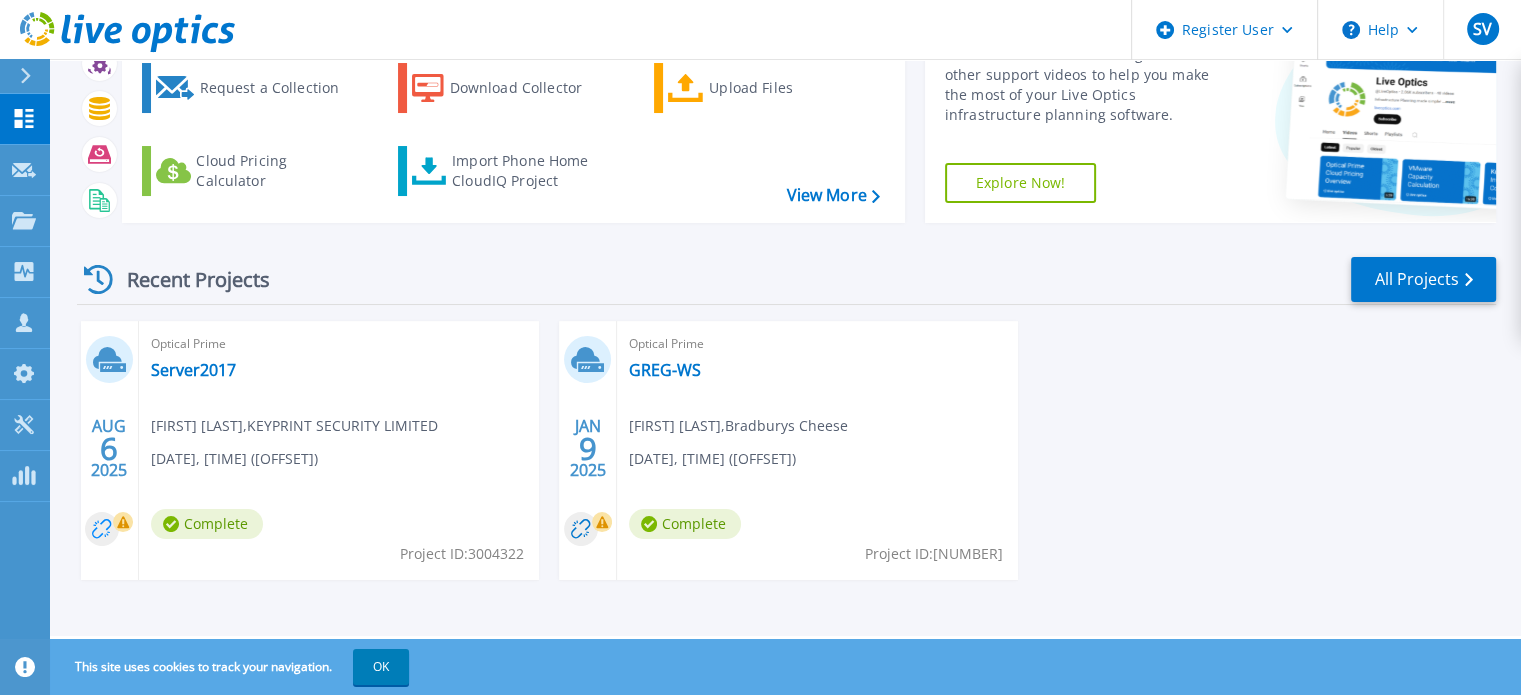 click 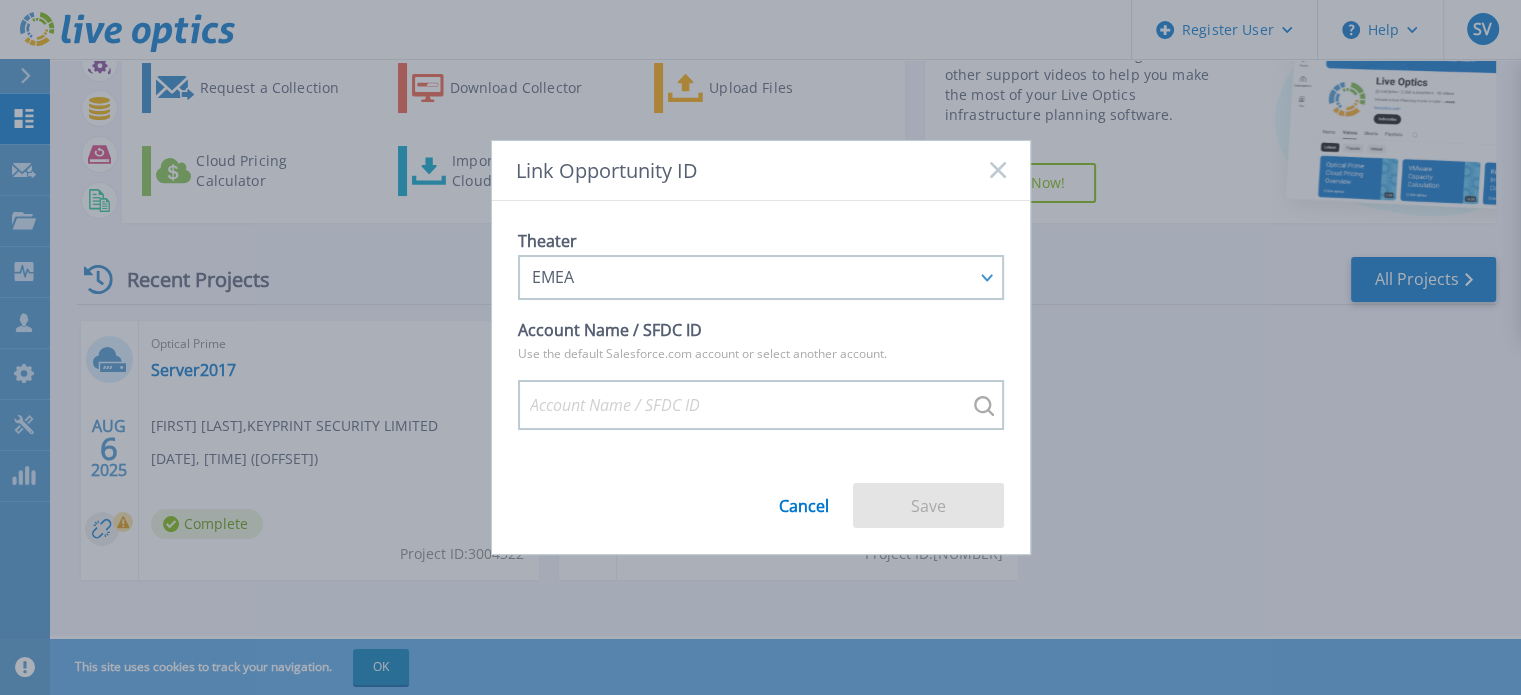 click 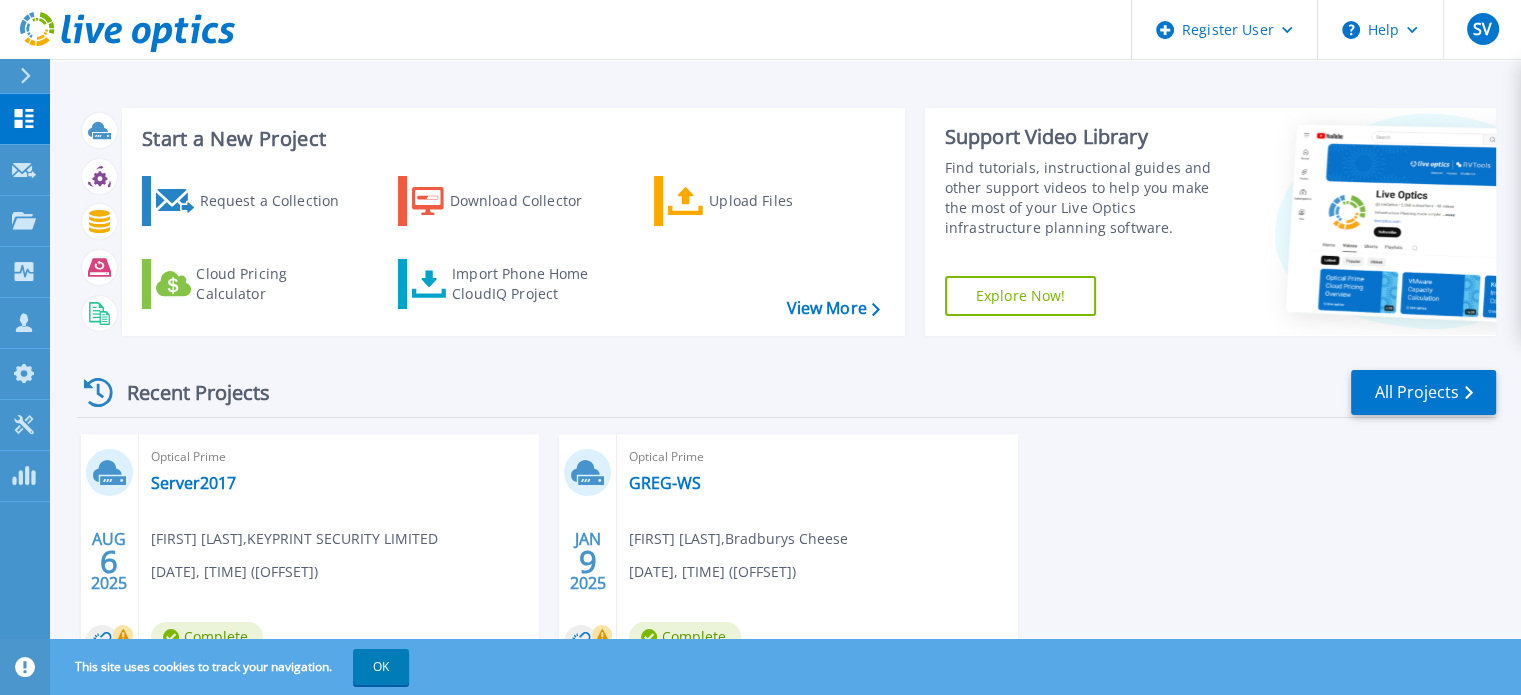 scroll, scrollTop: 113, scrollLeft: 0, axis: vertical 